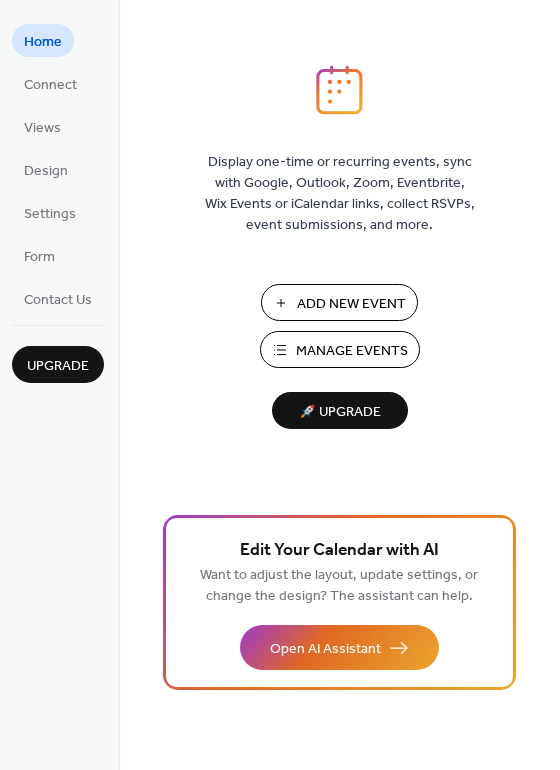 scroll, scrollTop: 0, scrollLeft: 0, axis: both 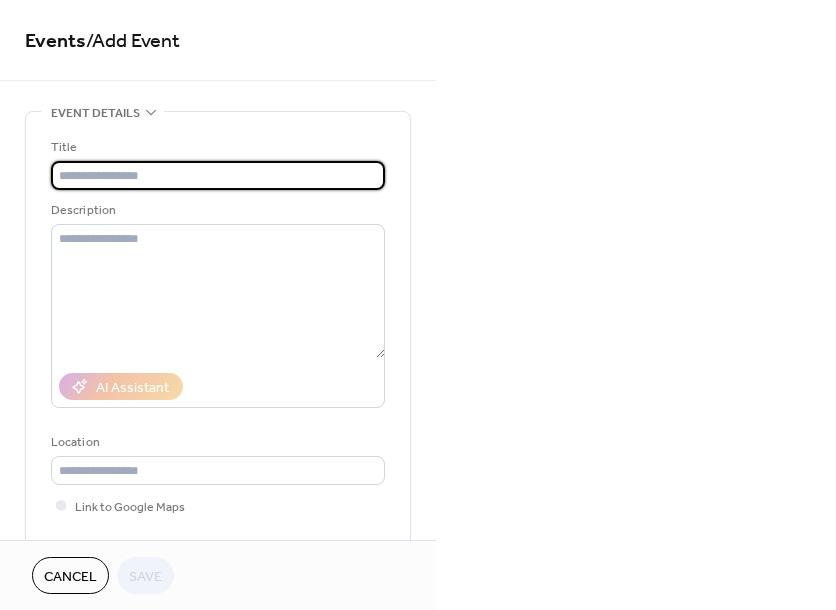 click at bounding box center (218, 175) 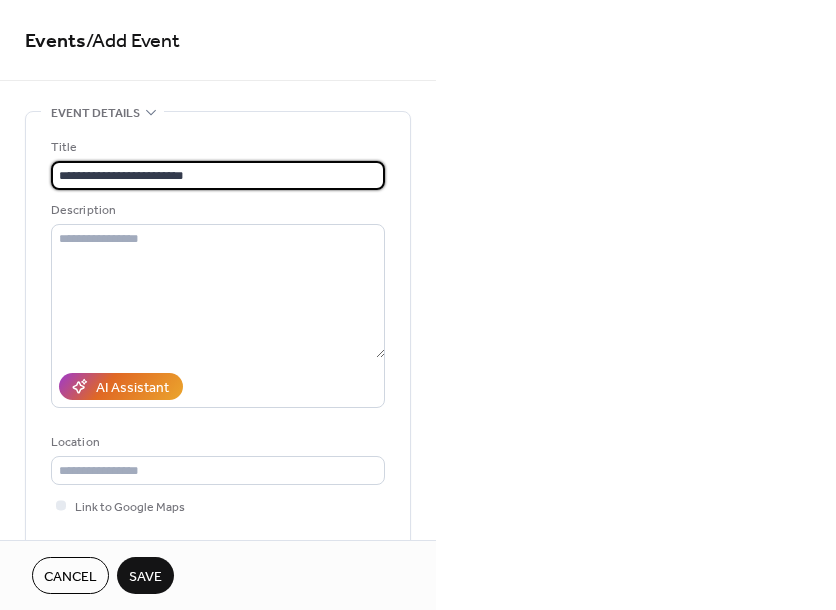scroll, scrollTop: 115, scrollLeft: 0, axis: vertical 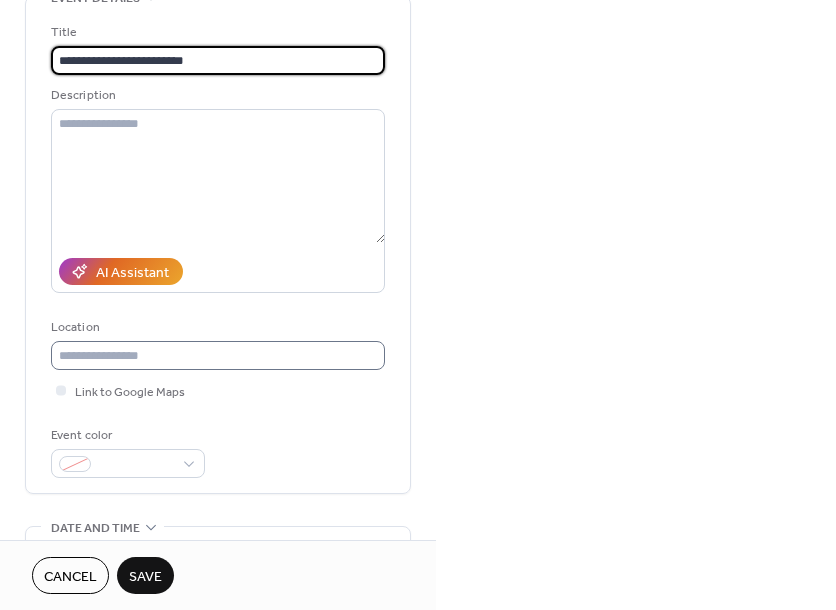 type on "**********" 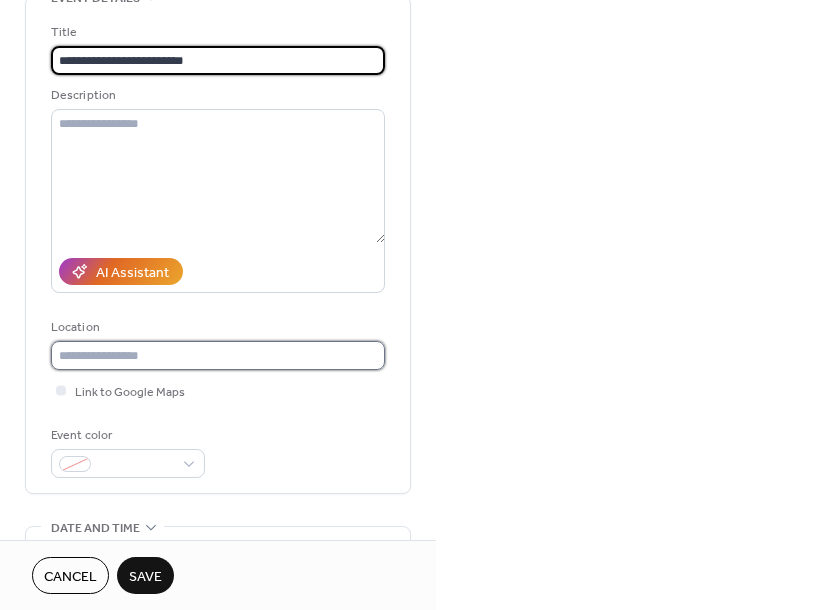 click at bounding box center [218, 355] 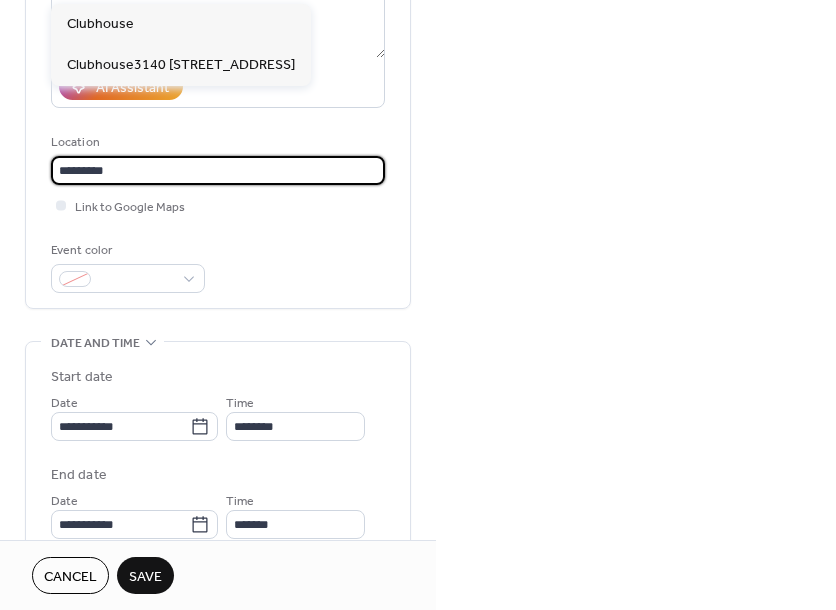 scroll, scrollTop: 335, scrollLeft: 0, axis: vertical 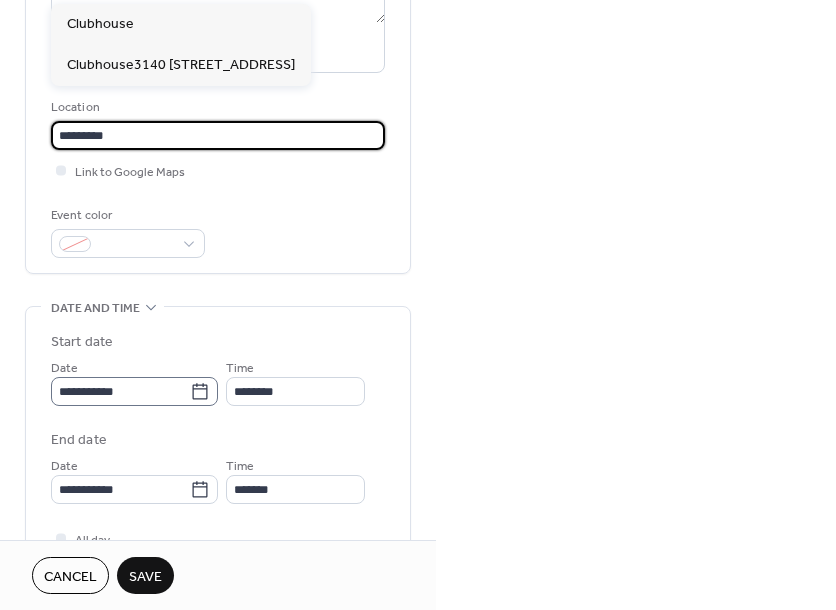 type on "*********" 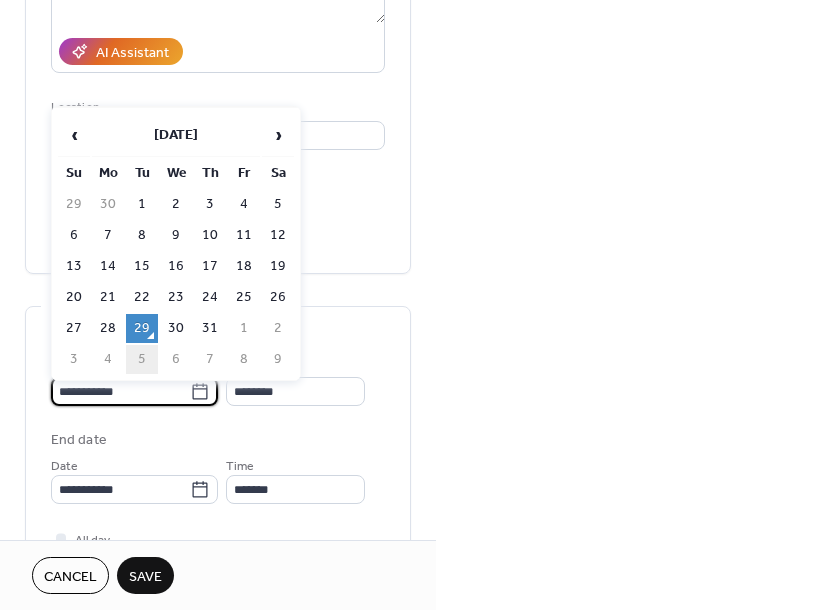 click on "5" at bounding box center [142, 359] 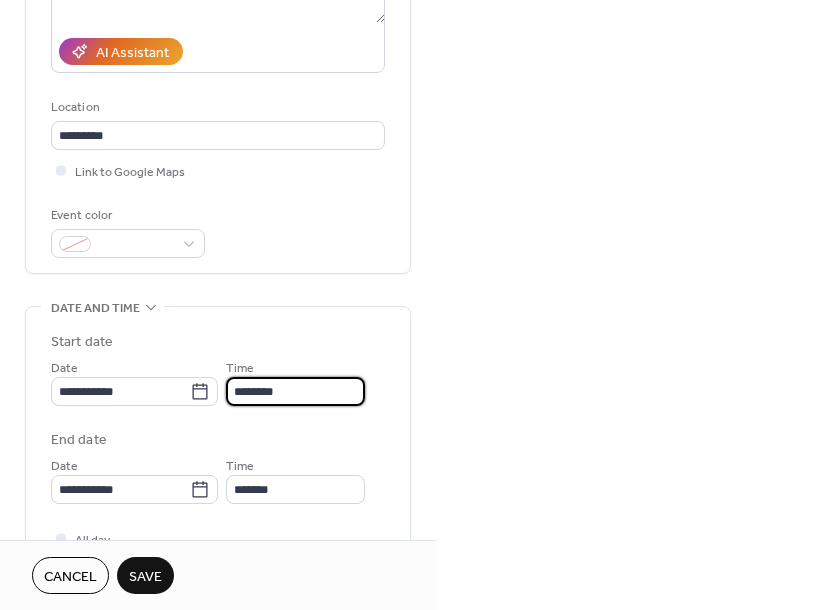 click on "********" at bounding box center (295, 391) 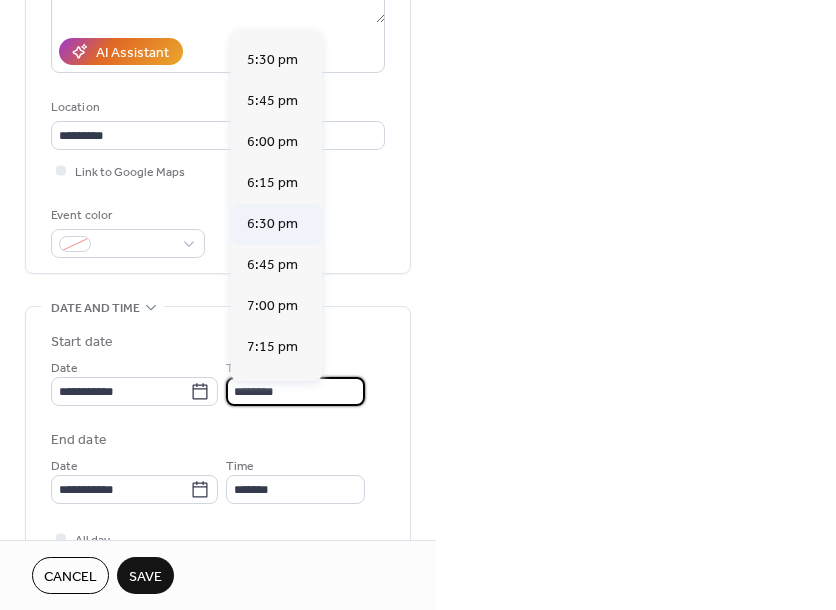 scroll, scrollTop: 2880, scrollLeft: 0, axis: vertical 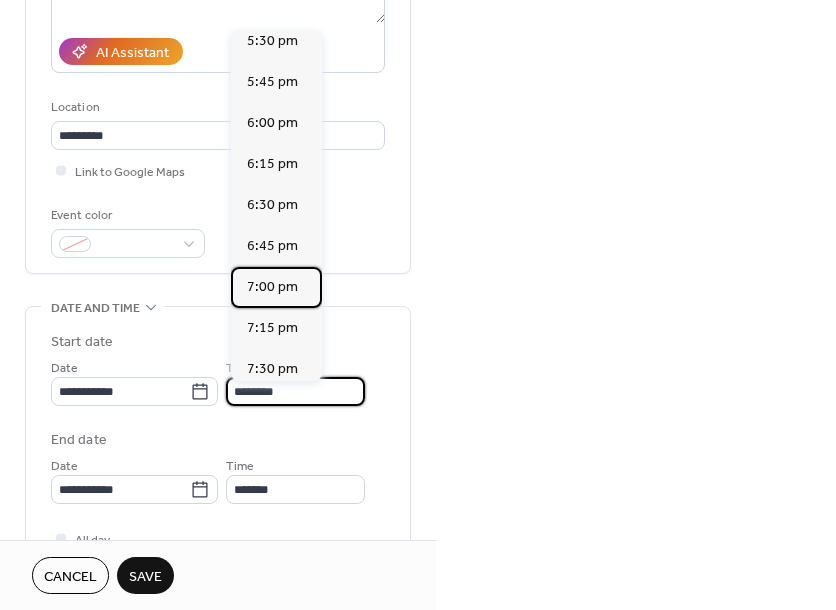 click on "7:00 pm" at bounding box center [272, 287] 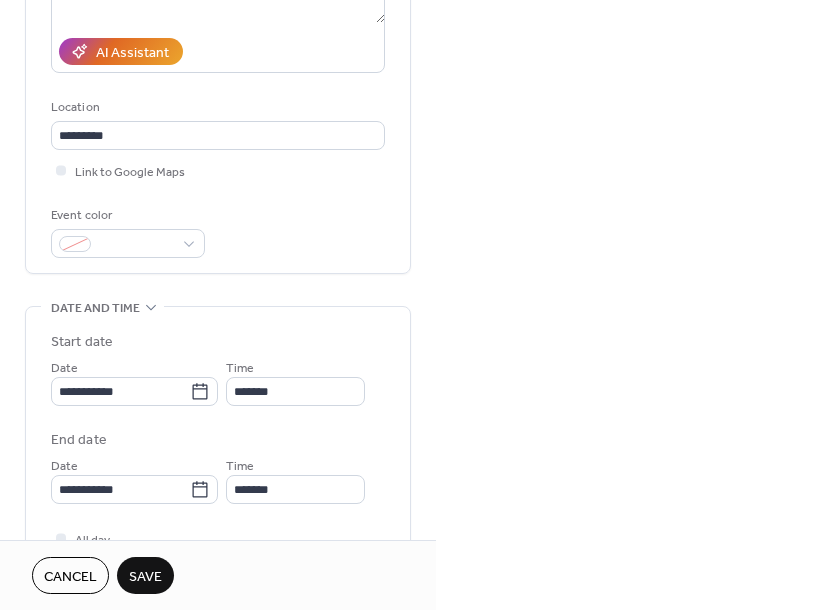 type on "*******" 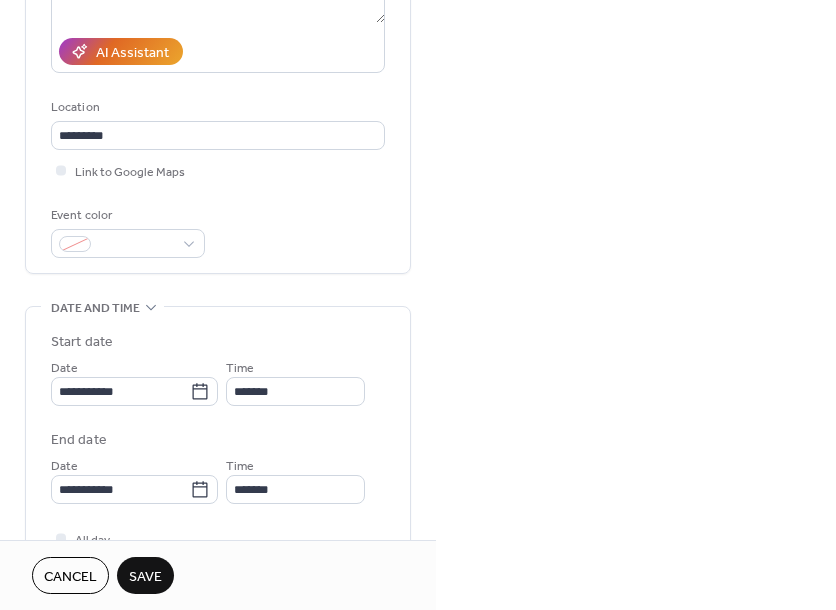 type on "*******" 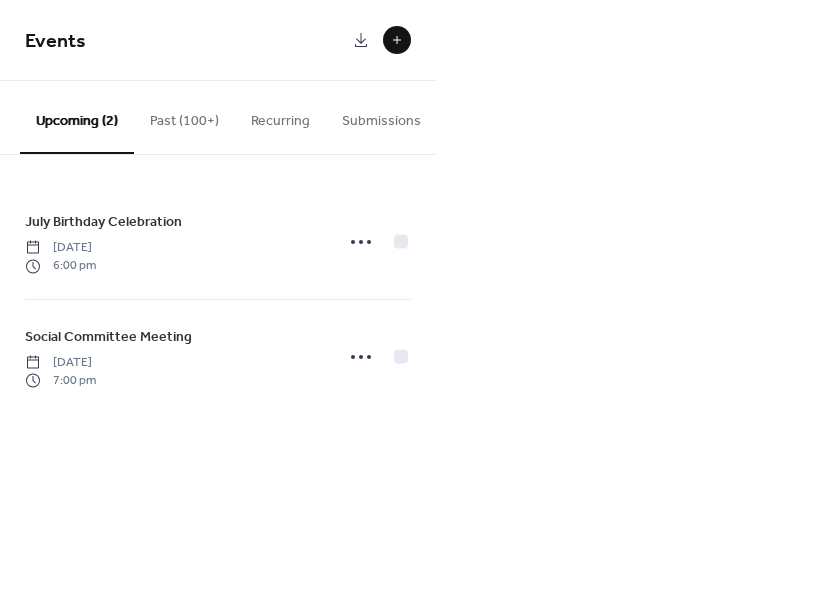click at bounding box center (397, 40) 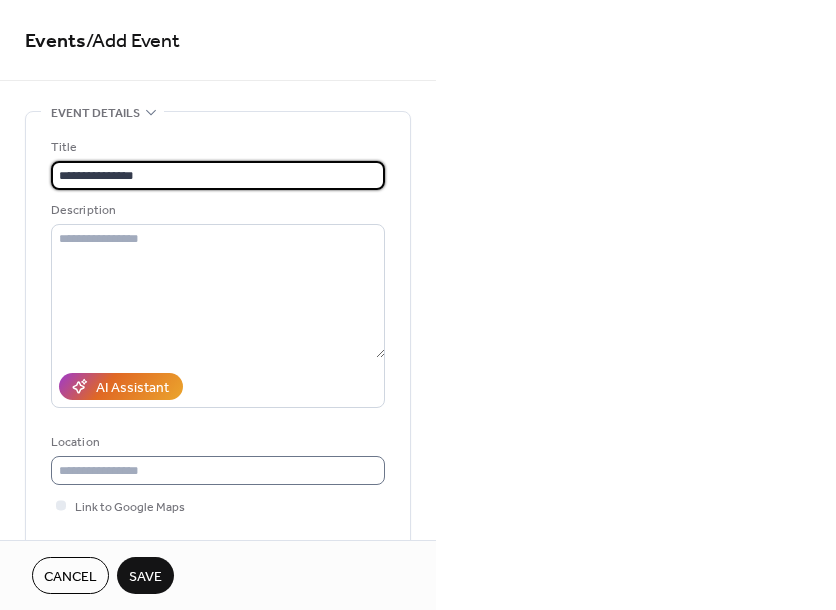 type on "**********" 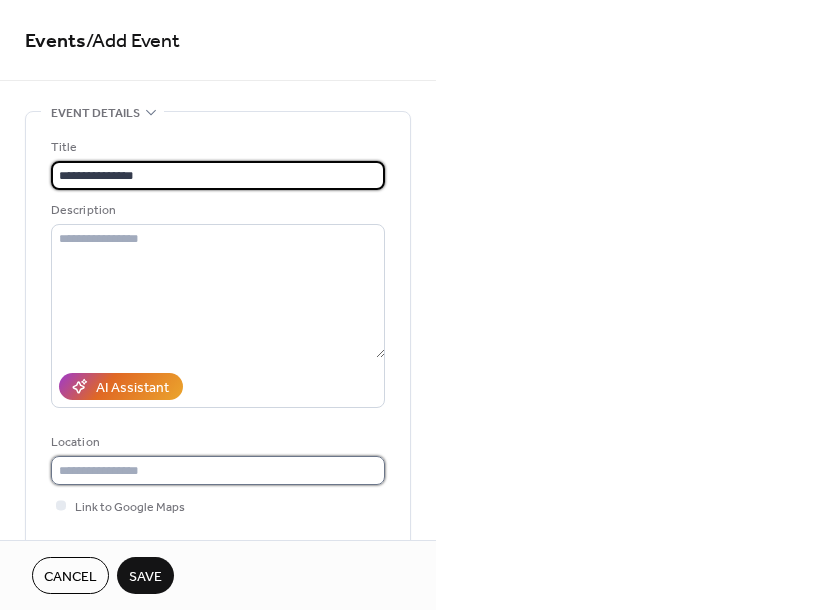 click at bounding box center (218, 470) 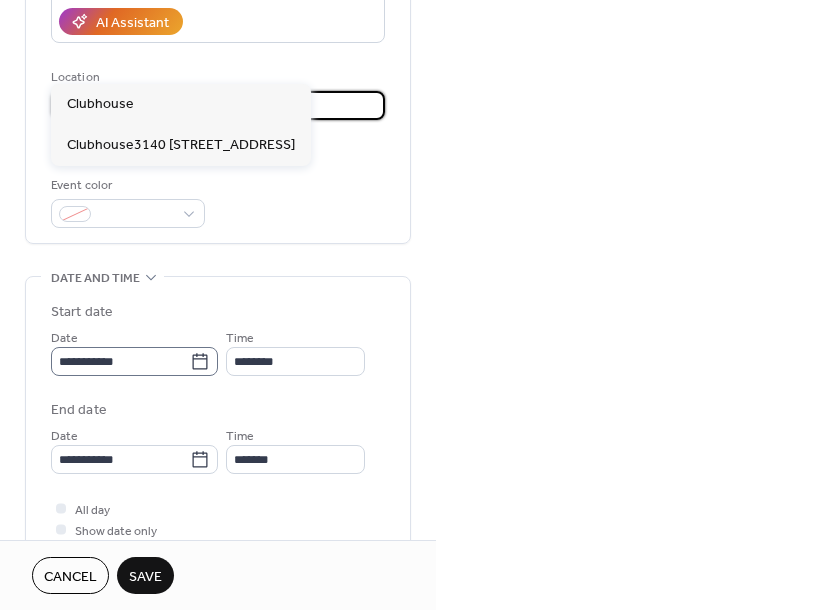 scroll, scrollTop: 375, scrollLeft: 0, axis: vertical 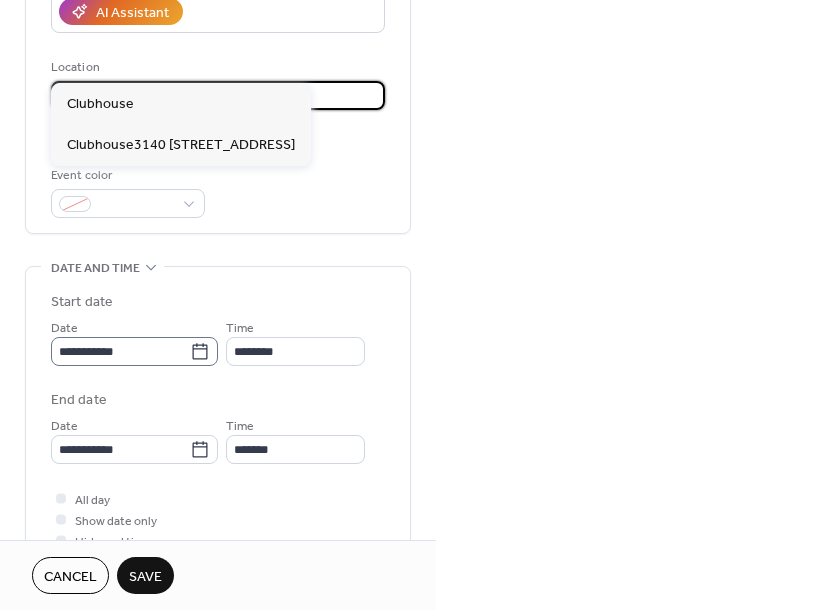 type on "*********" 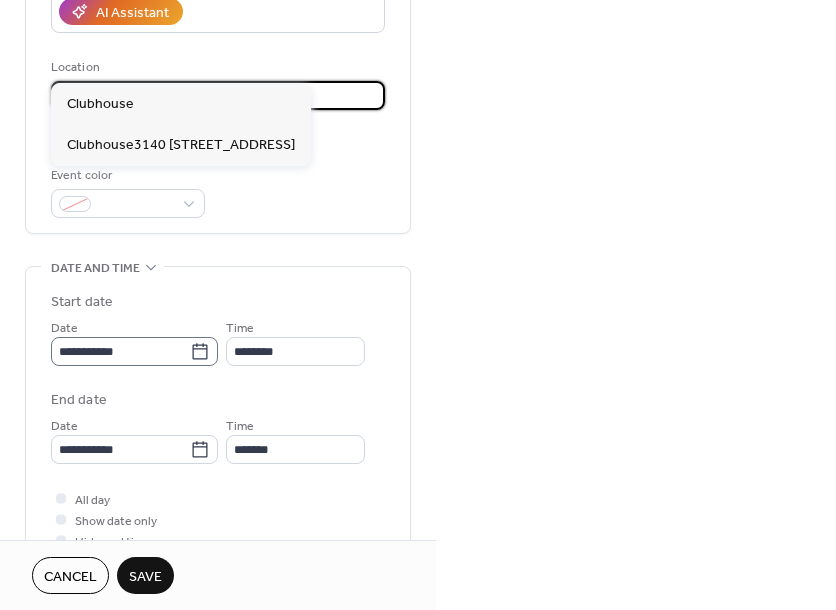 click on "**********" at bounding box center [120, 351] 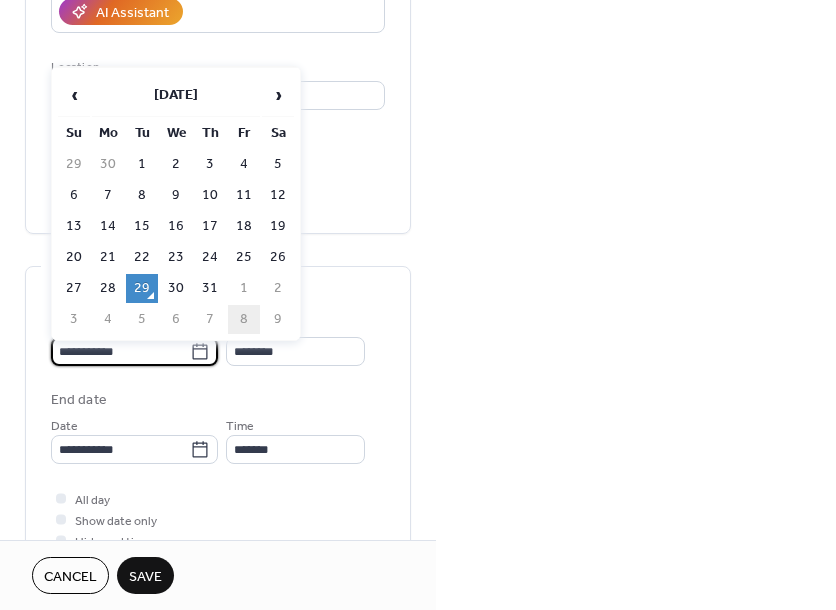 click on "8" at bounding box center (244, 319) 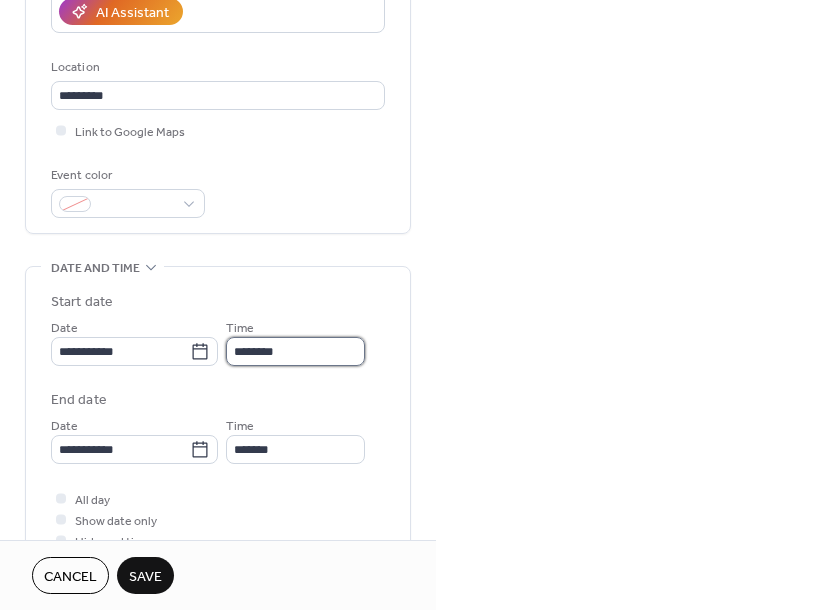 click on "********" at bounding box center [295, 351] 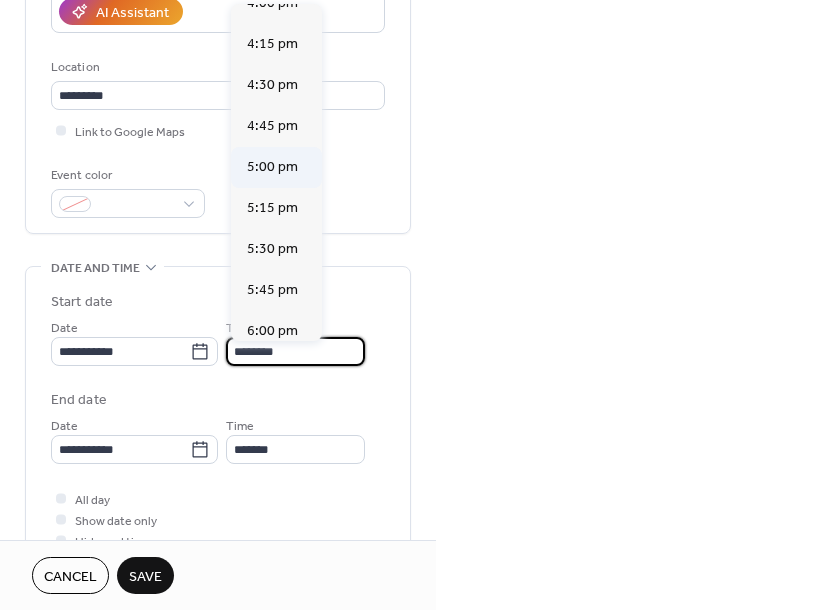 scroll, scrollTop: 2678, scrollLeft: 0, axis: vertical 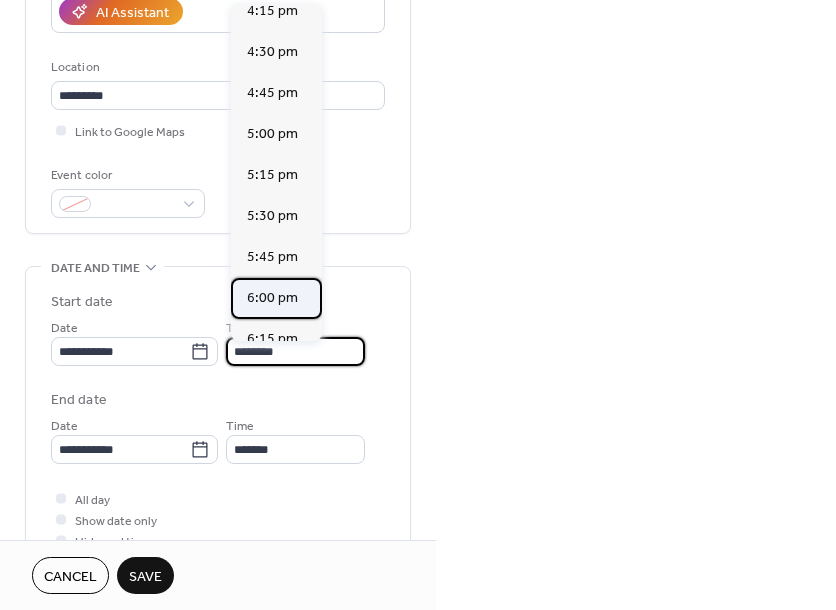 click on "6:00 pm" at bounding box center (272, 298) 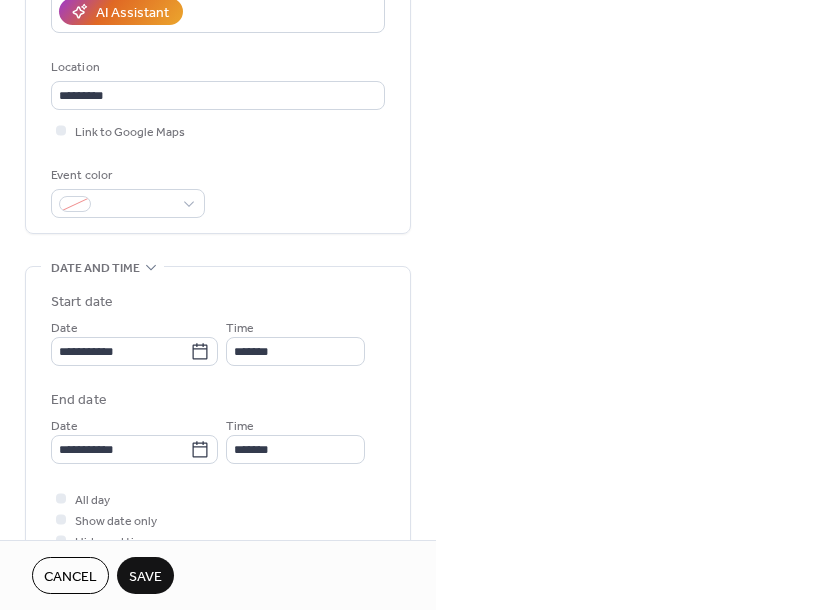 type on "*******" 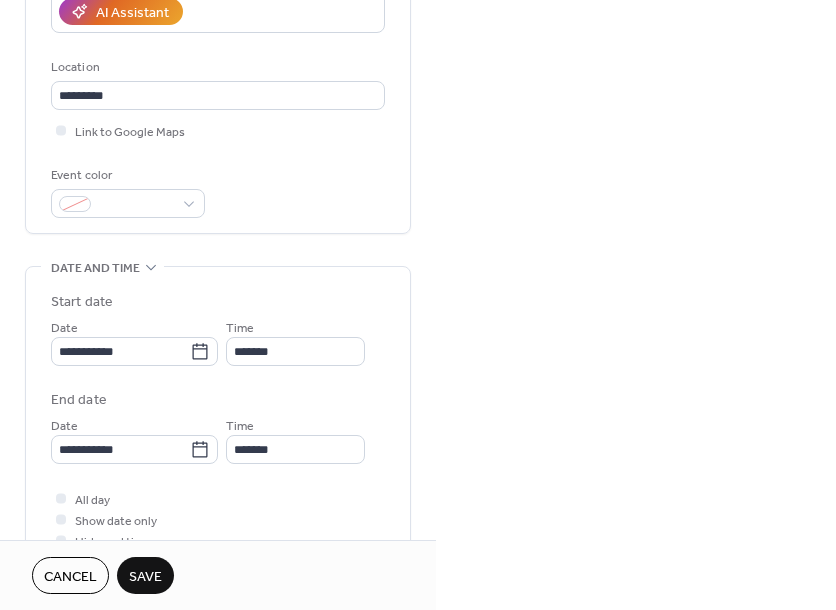 type on "*******" 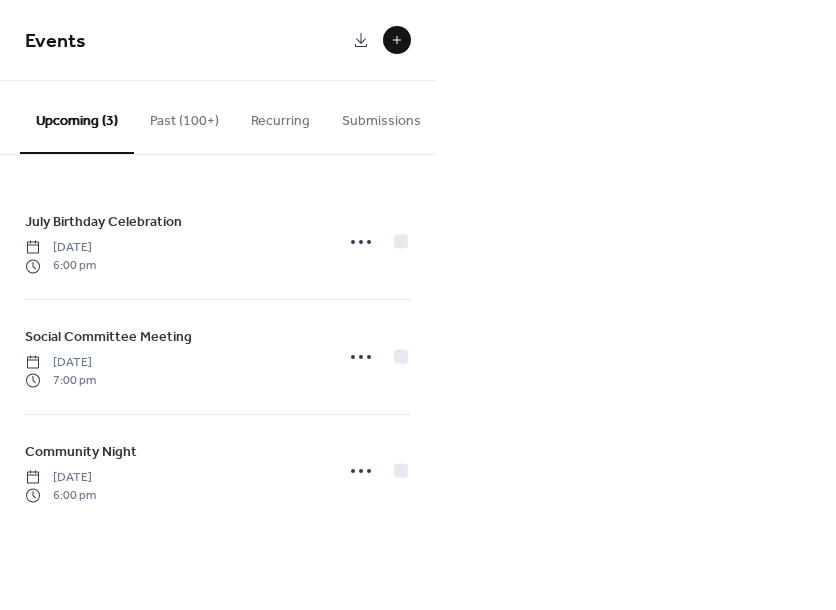 click at bounding box center (397, 40) 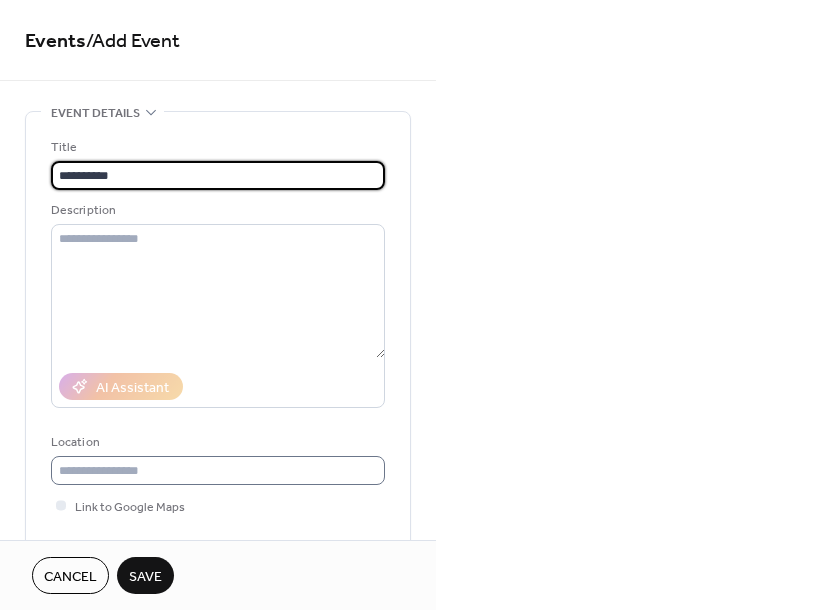 type on "*********" 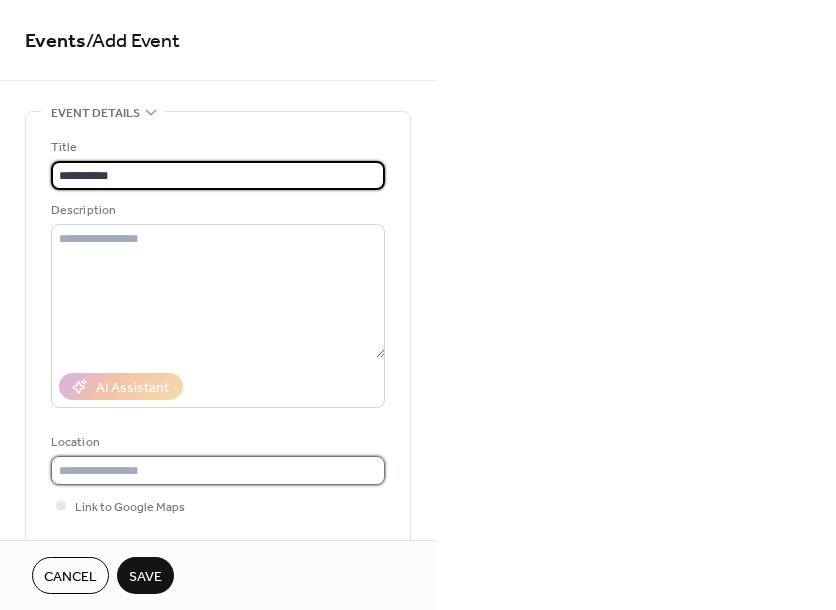 click at bounding box center (218, 470) 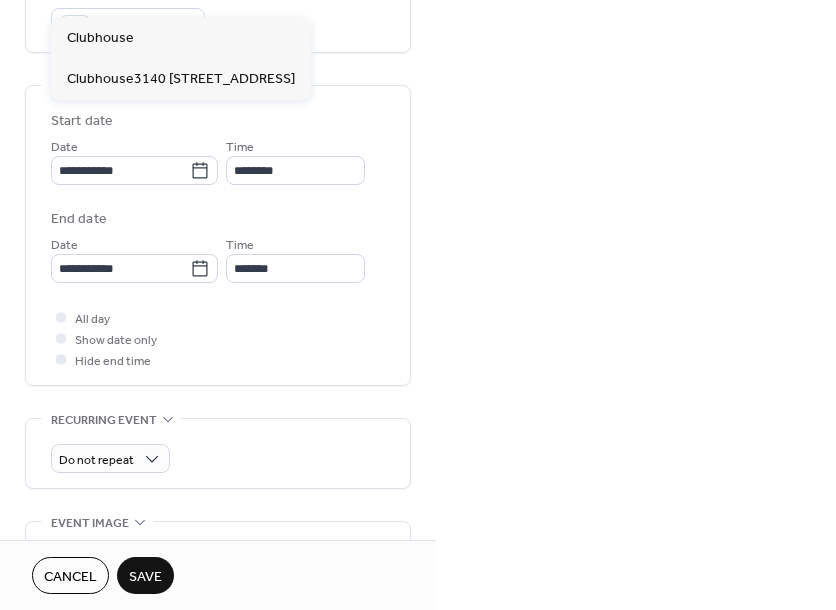 scroll, scrollTop: 571, scrollLeft: 0, axis: vertical 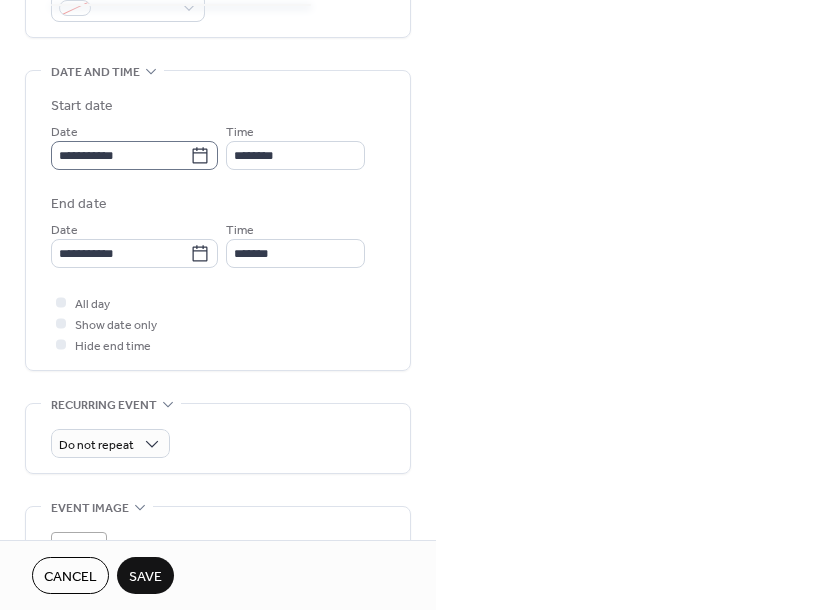 type on "*********" 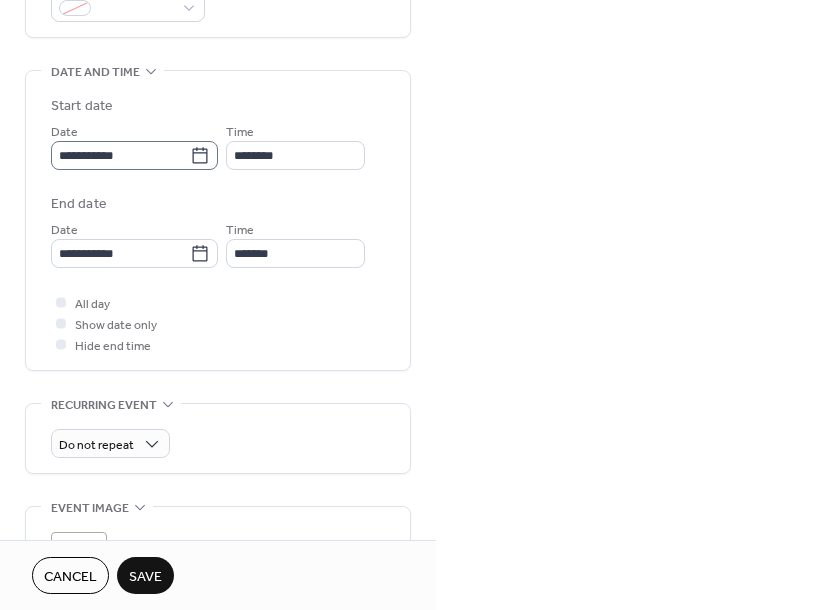 click 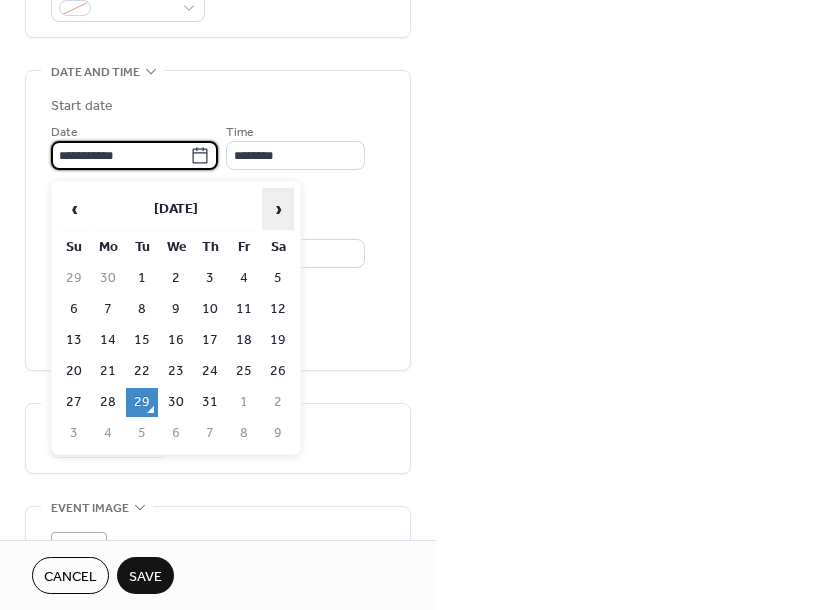 click on "›" at bounding box center (278, 209) 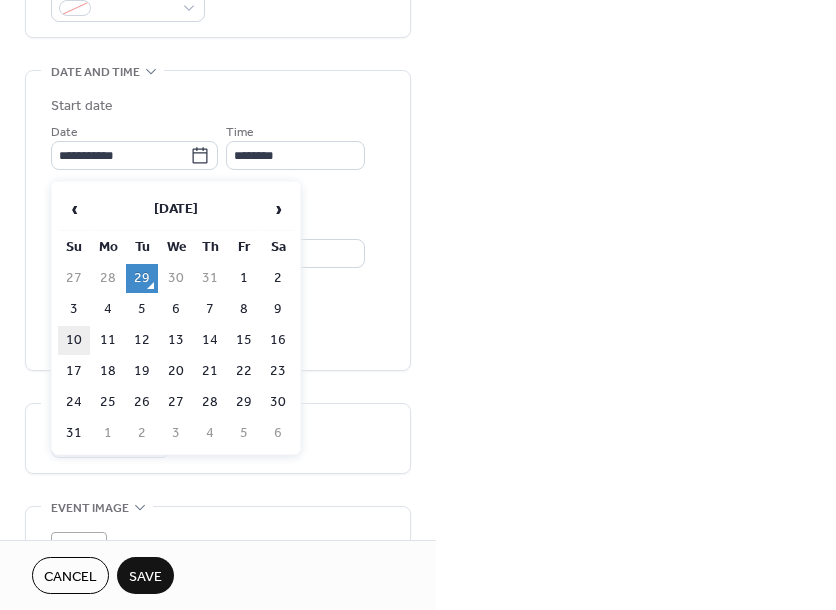 click on "10" at bounding box center [74, 340] 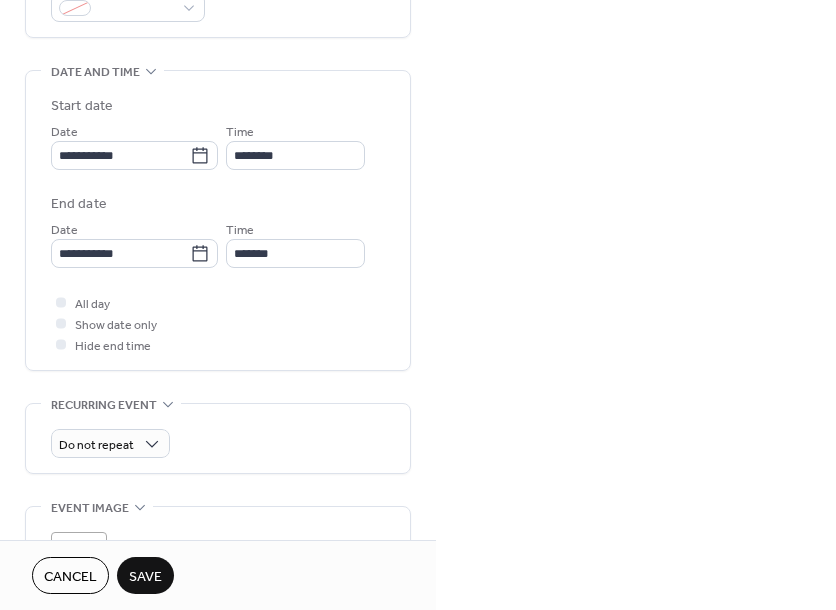 type on "**********" 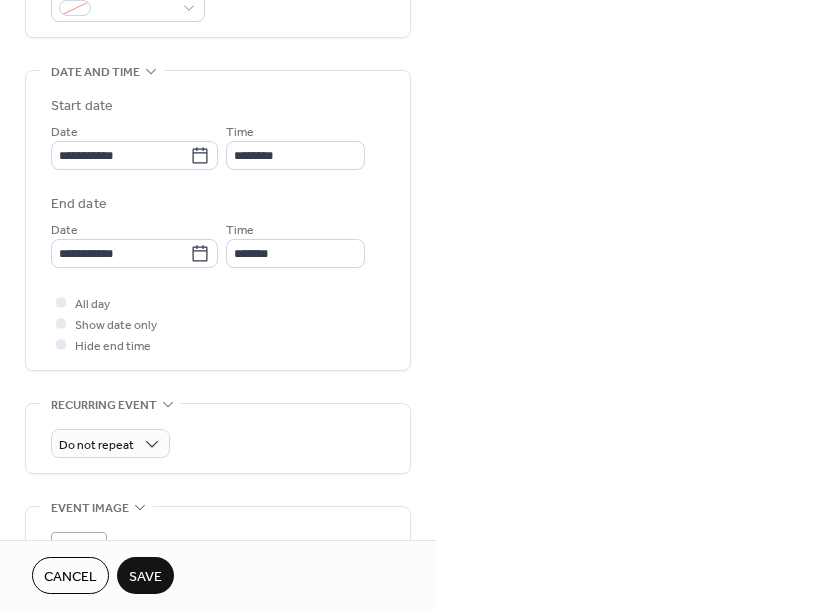 type on "**********" 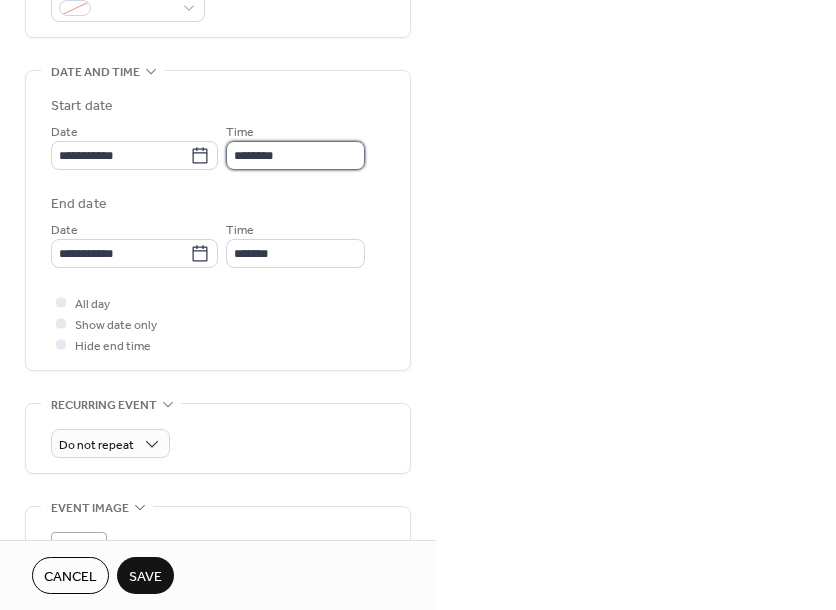 click on "********" at bounding box center [295, 155] 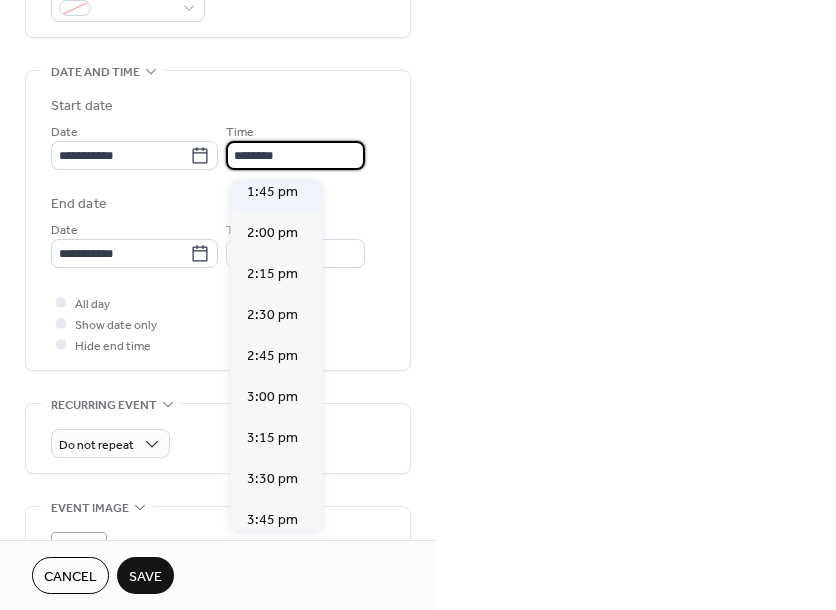 scroll, scrollTop: 2300, scrollLeft: 0, axis: vertical 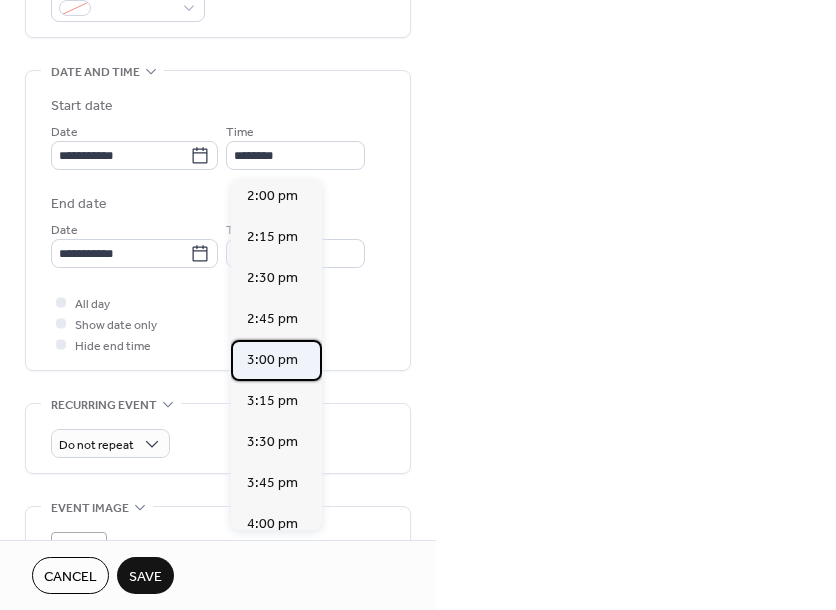 click on "3:00 pm" at bounding box center (272, 360) 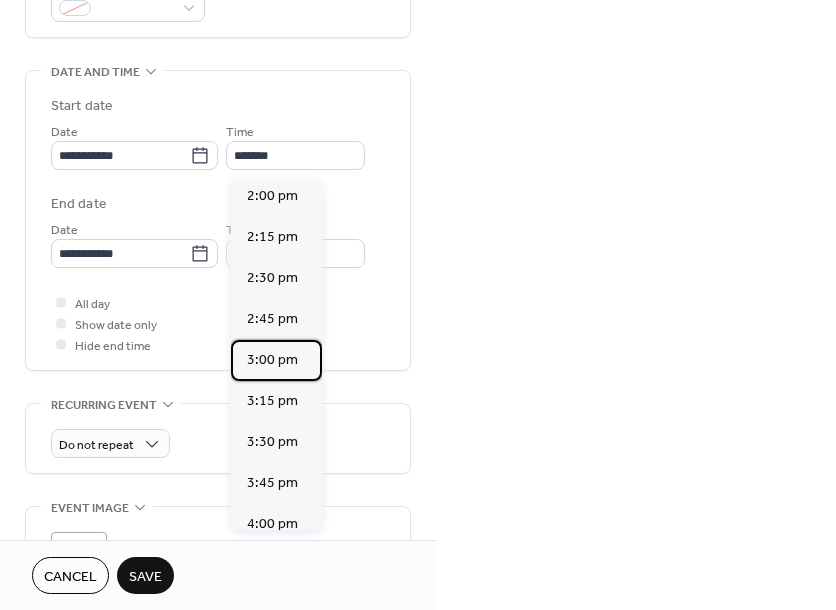 type on "*******" 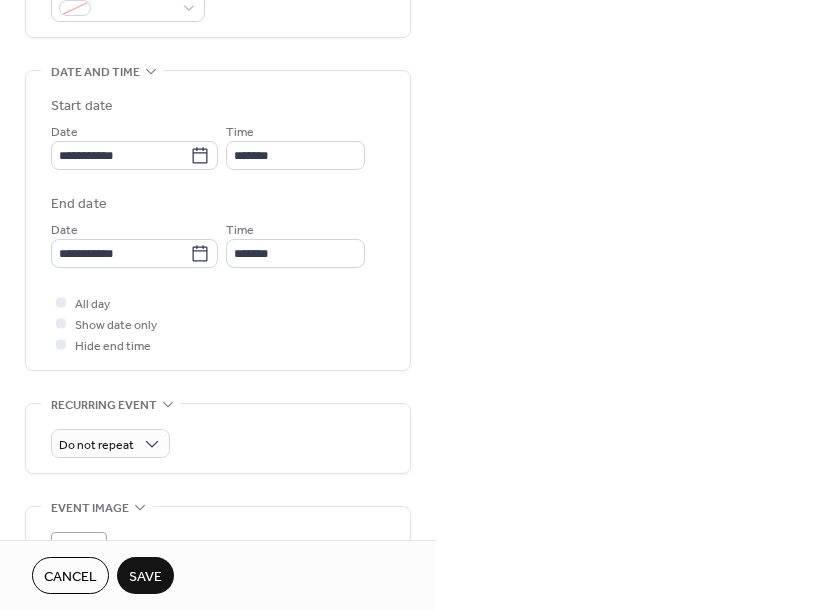 click on "Save" at bounding box center [145, 577] 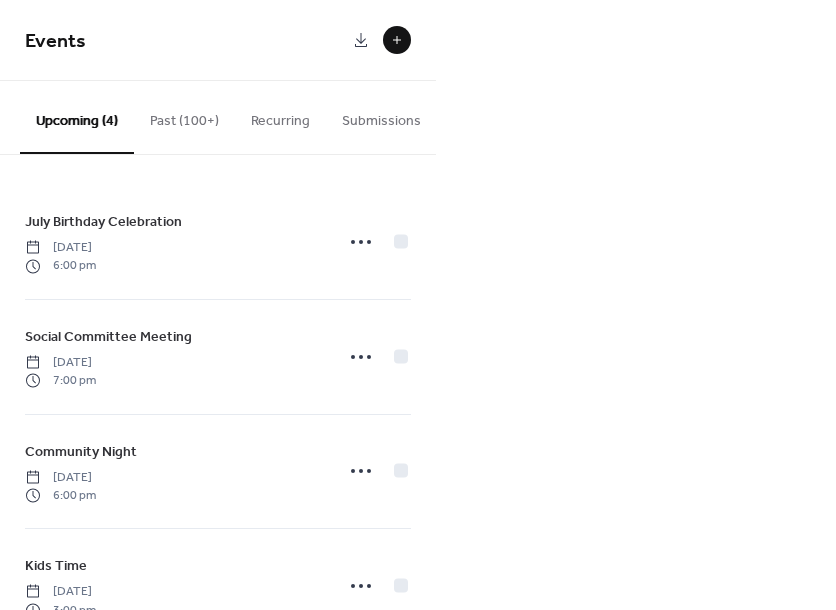 click at bounding box center [397, 40] 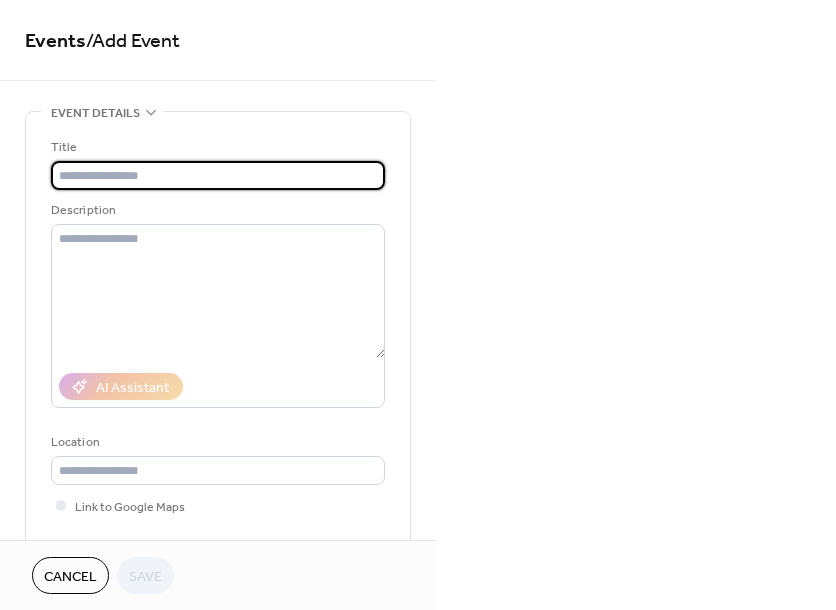 click at bounding box center [218, 175] 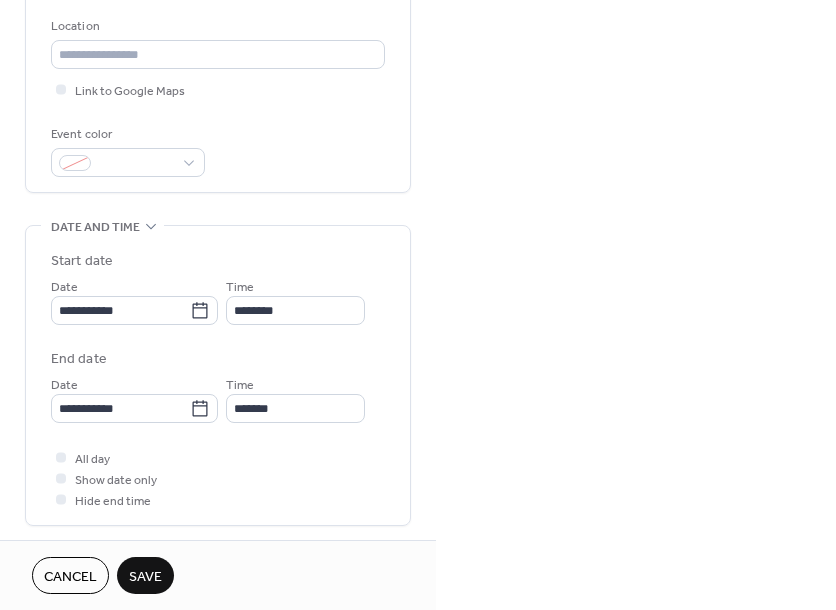 scroll, scrollTop: 508, scrollLeft: 0, axis: vertical 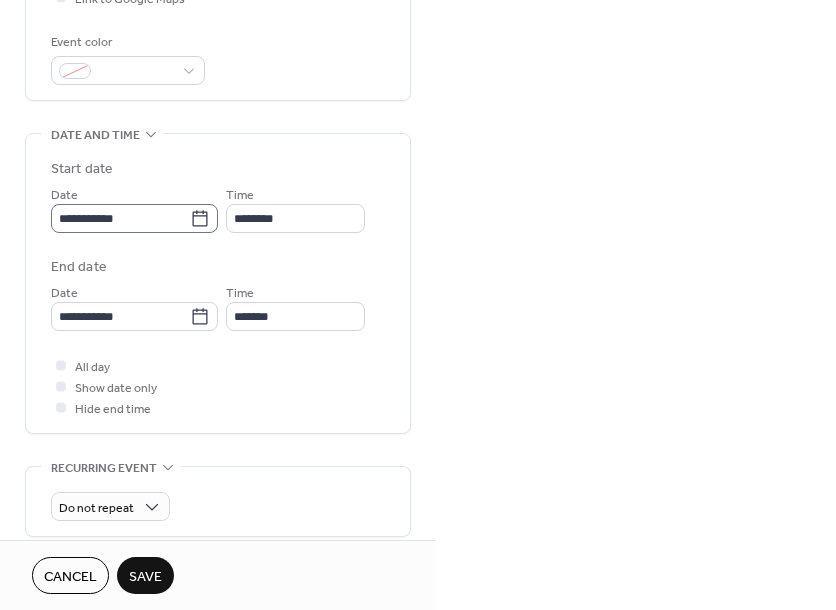 type on "**********" 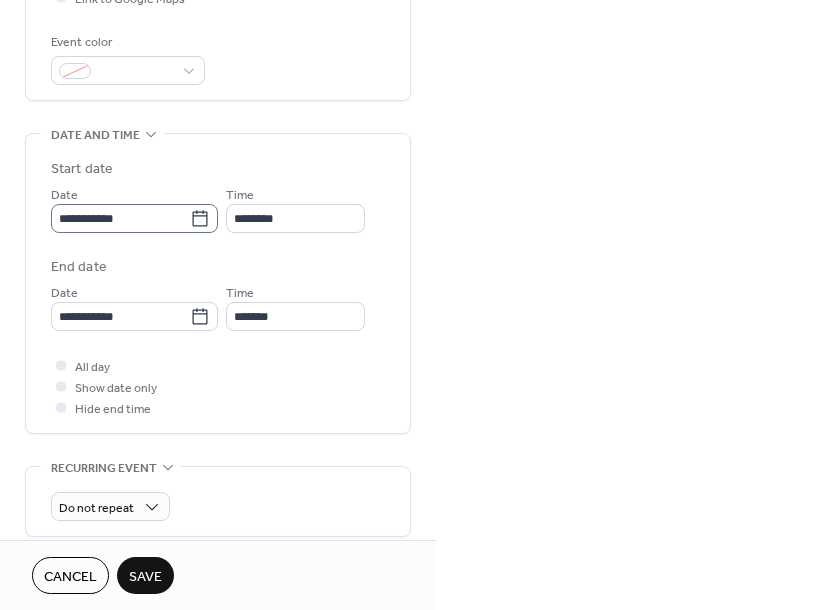 click 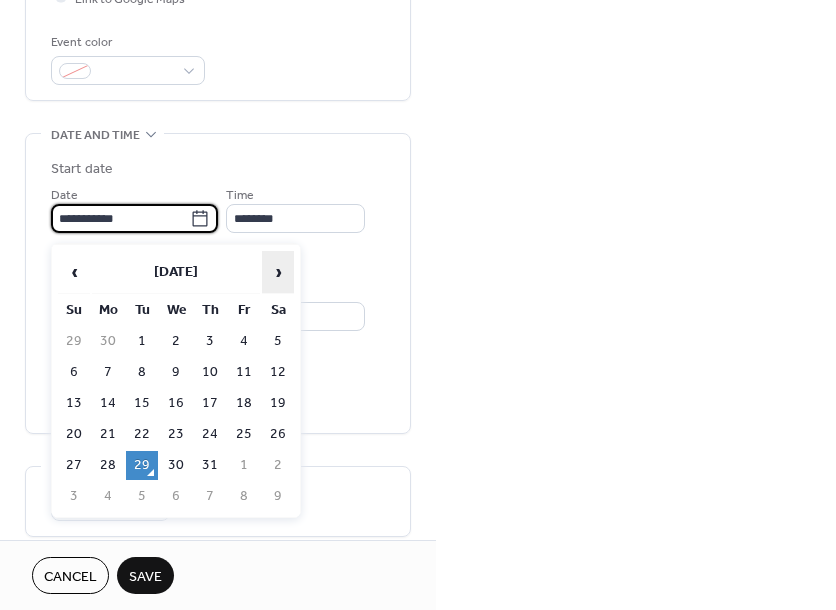 click on "›" at bounding box center [278, 272] 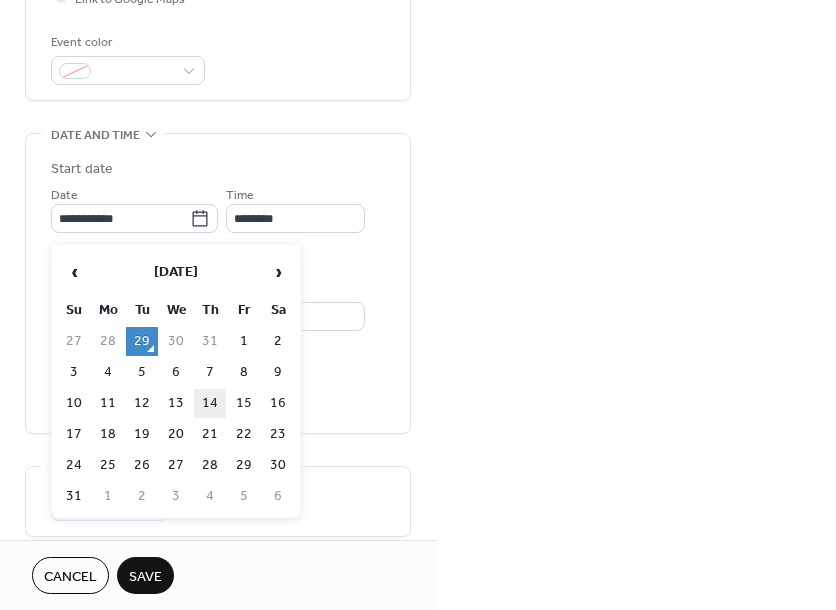 click on "14" at bounding box center (210, 403) 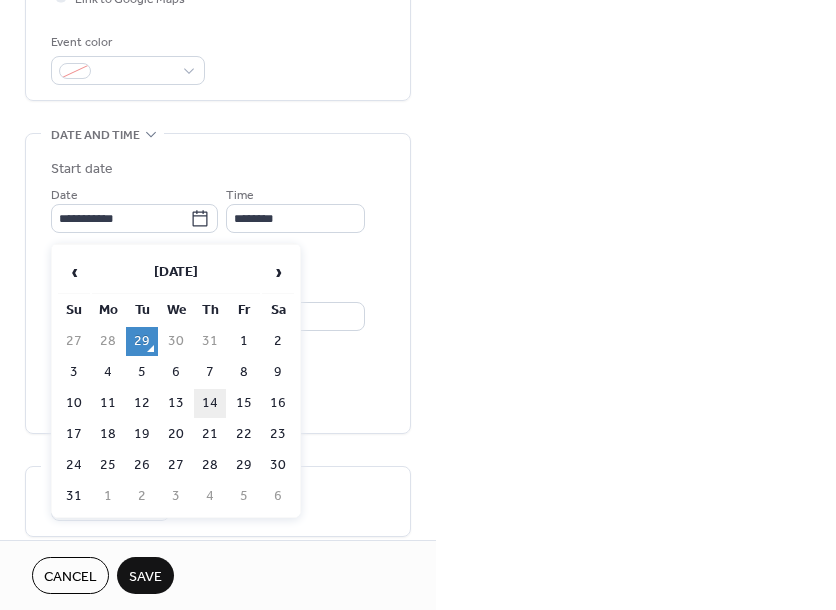 type on "**********" 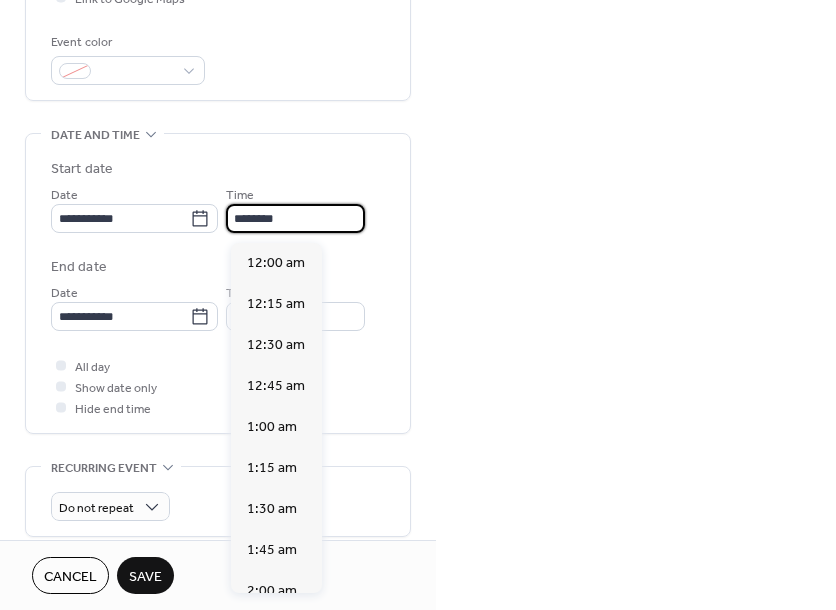 click on "********" at bounding box center (295, 218) 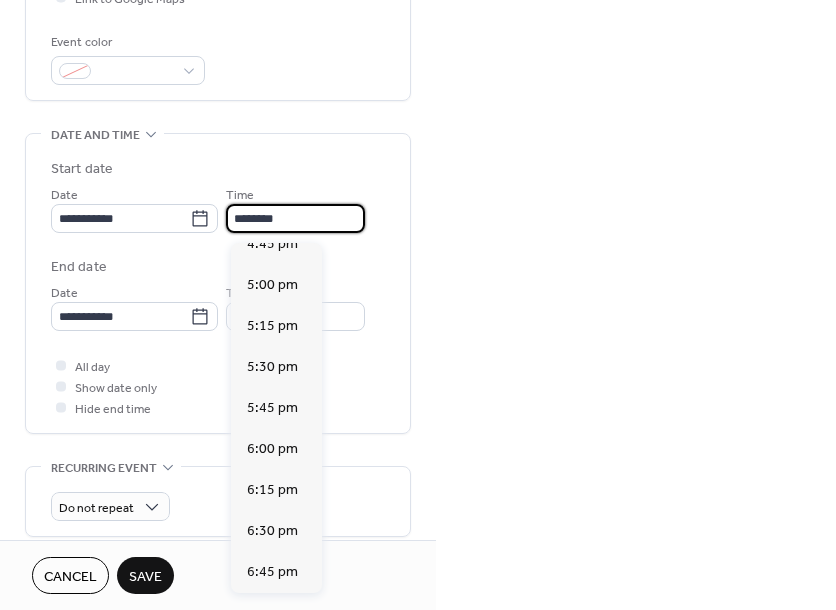 scroll, scrollTop: 2777, scrollLeft: 0, axis: vertical 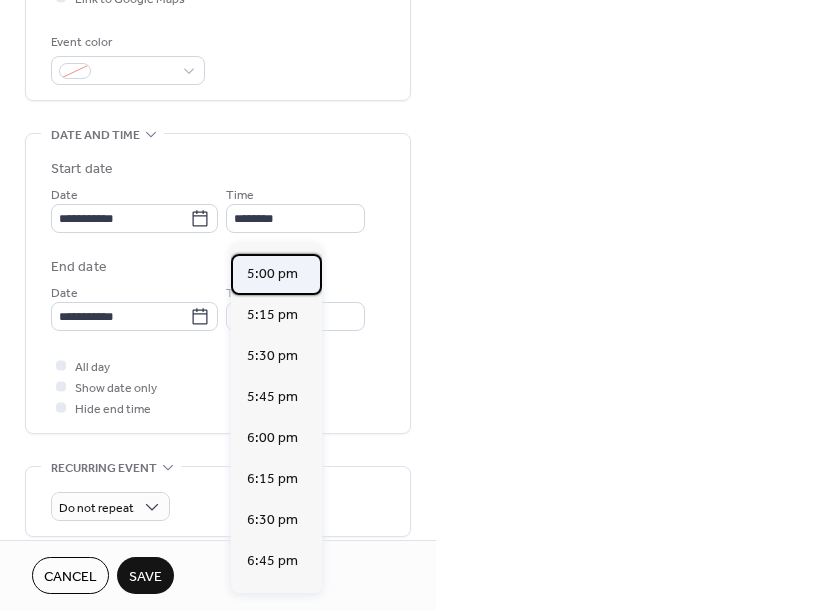 click on "5:00 pm" at bounding box center (272, 274) 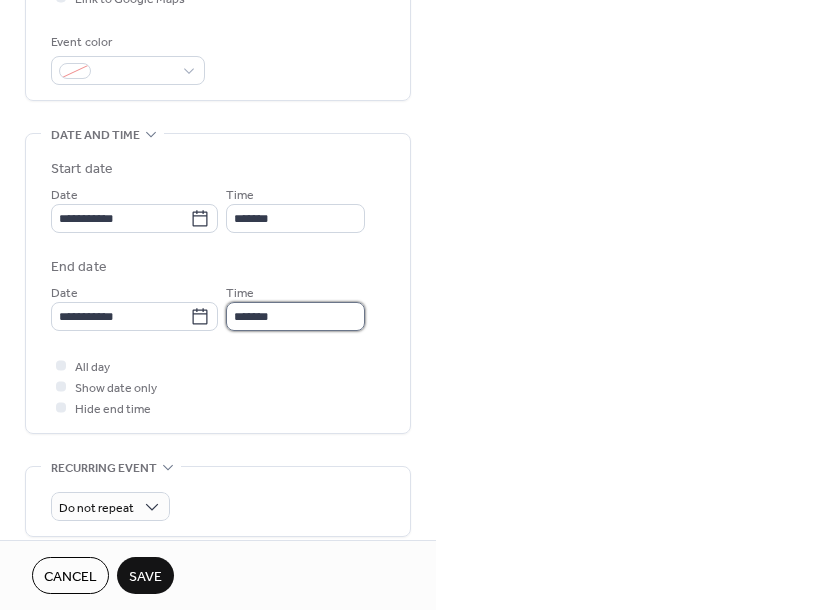 click on "*******" at bounding box center [295, 316] 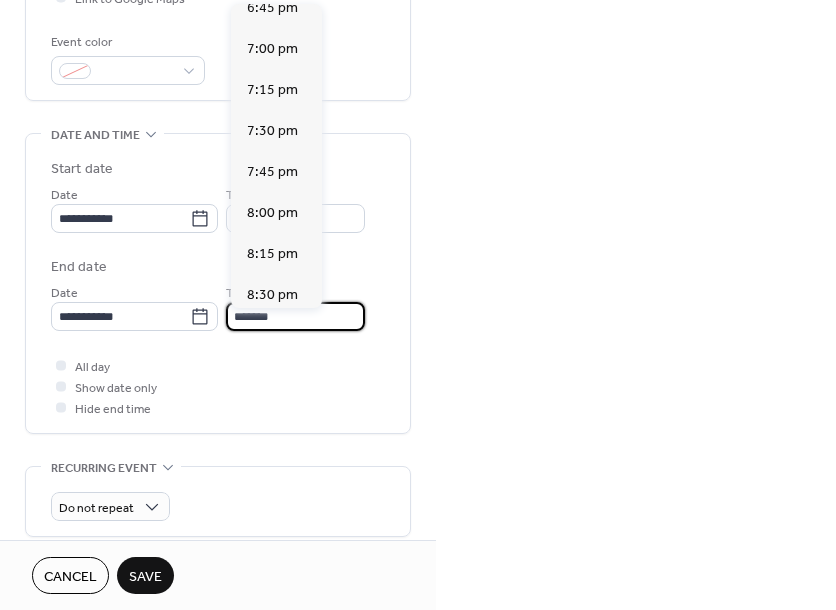 scroll, scrollTop: 278, scrollLeft: 0, axis: vertical 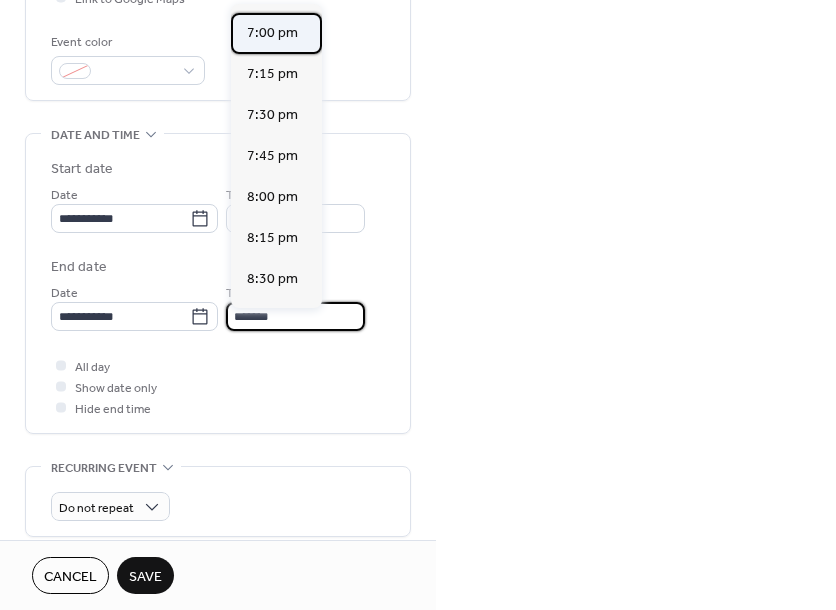 click on "7:00 pm" at bounding box center [272, 33] 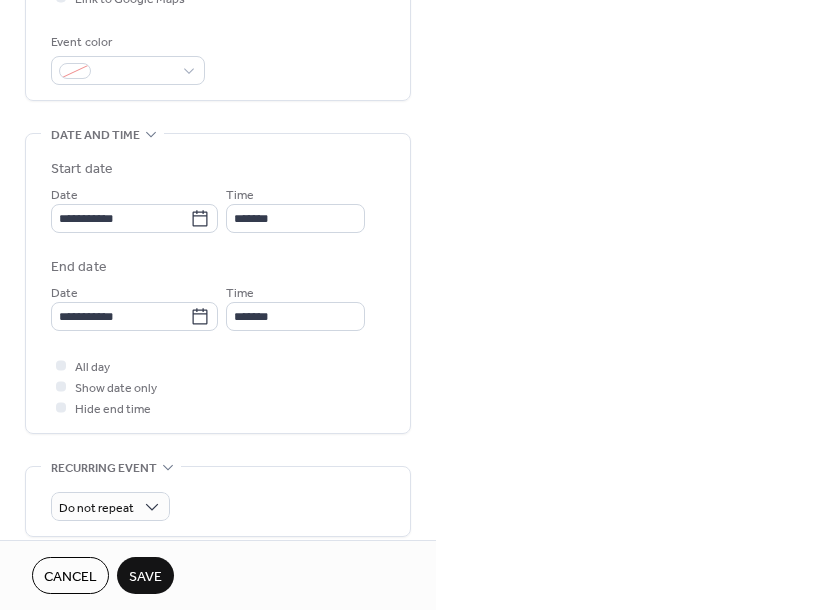 type on "*******" 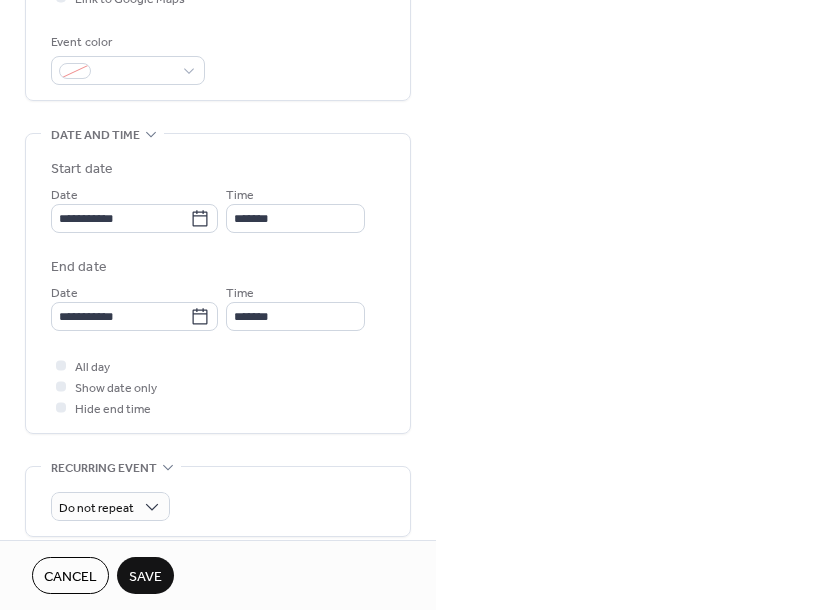 click on "Save" at bounding box center (145, 577) 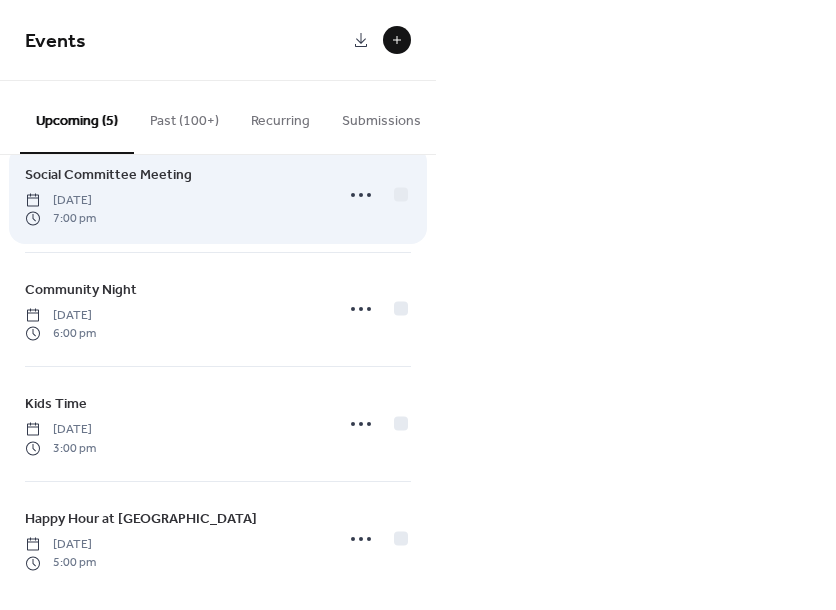 scroll, scrollTop: 180, scrollLeft: 0, axis: vertical 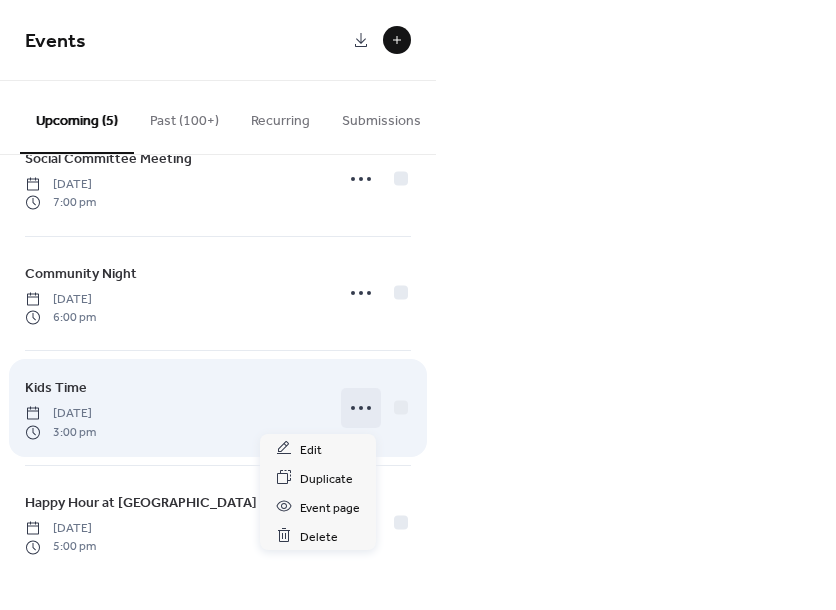 click 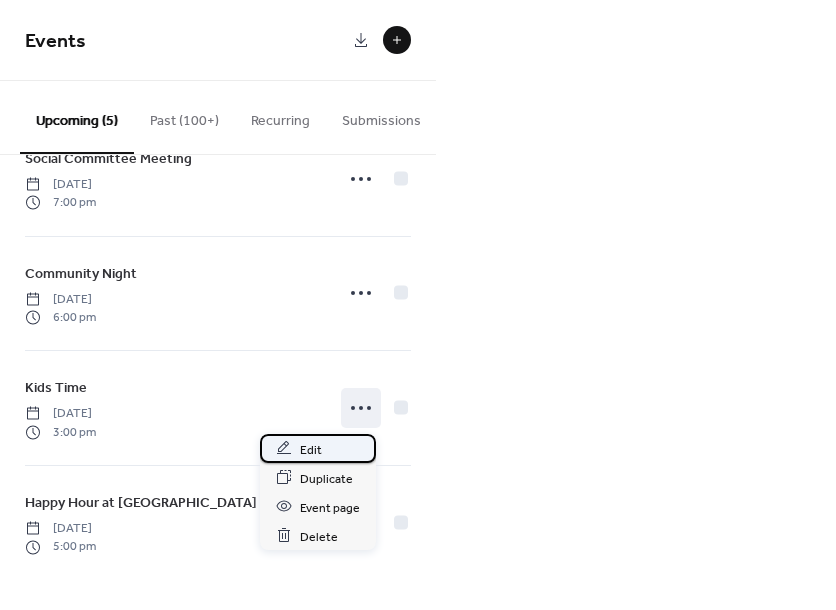 click on "Edit" at bounding box center (318, 448) 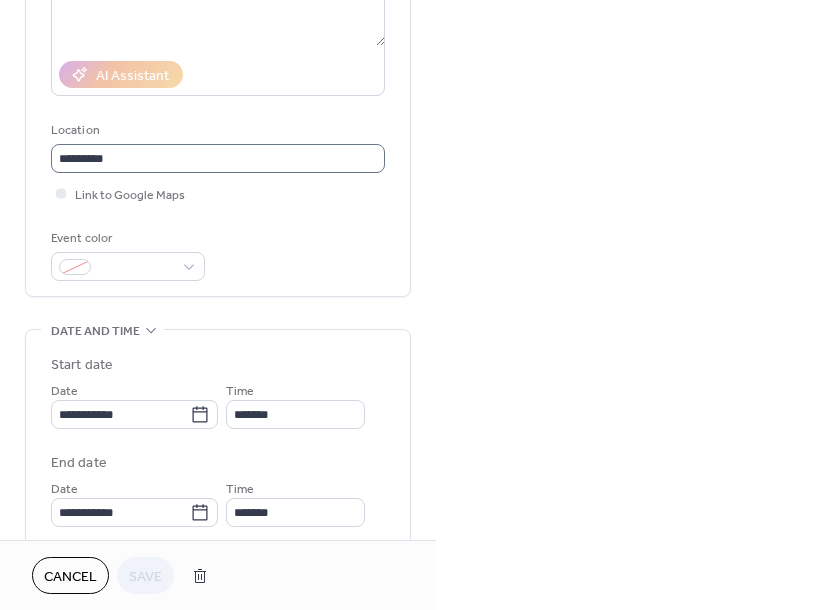 scroll, scrollTop: 363, scrollLeft: 0, axis: vertical 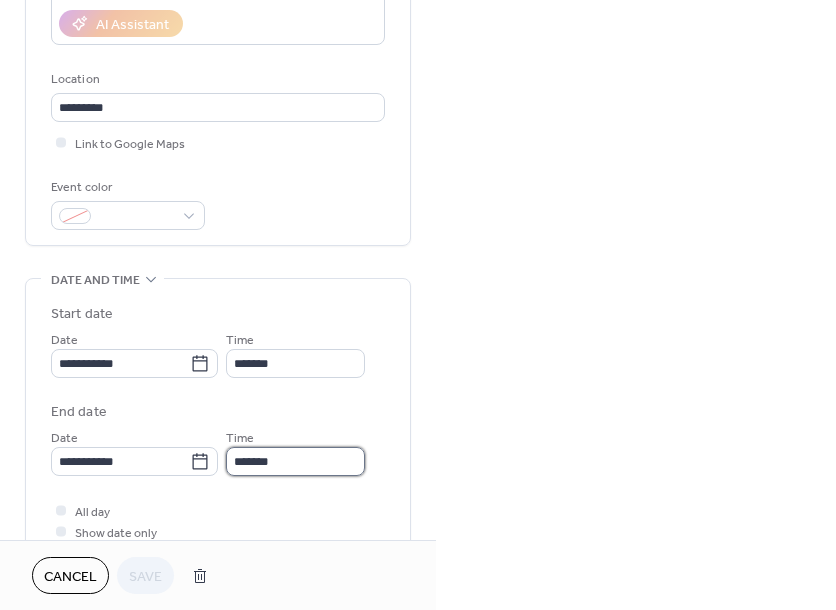 click on "*******" at bounding box center [295, 461] 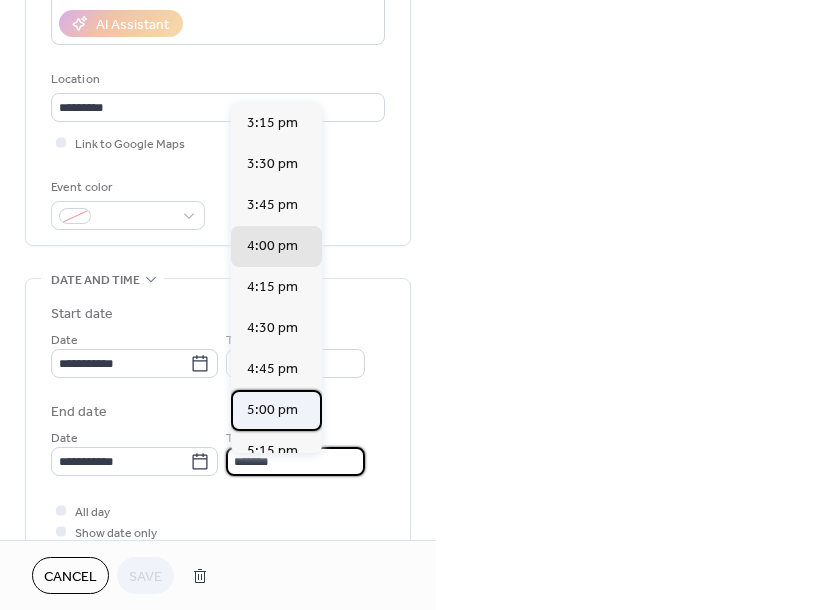 click on "5:00 pm" at bounding box center [272, 410] 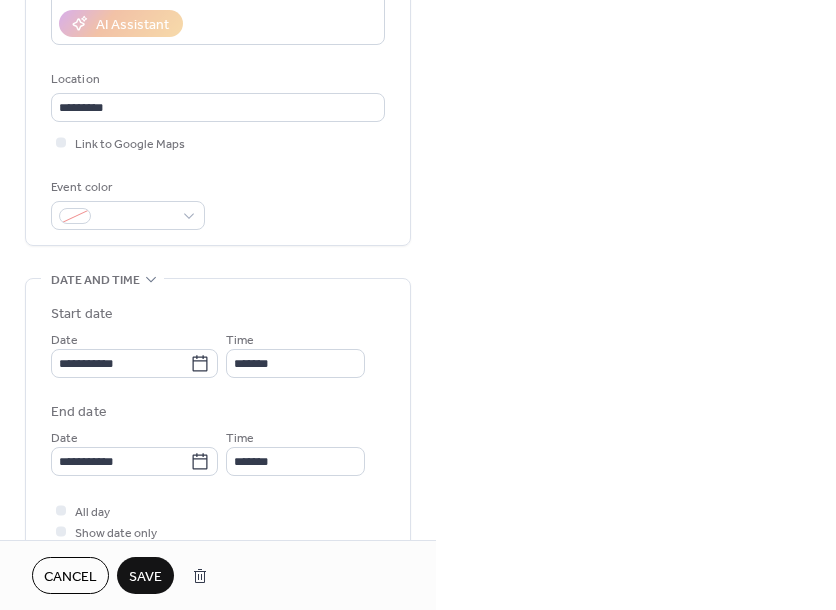 click on "Save" at bounding box center (145, 577) 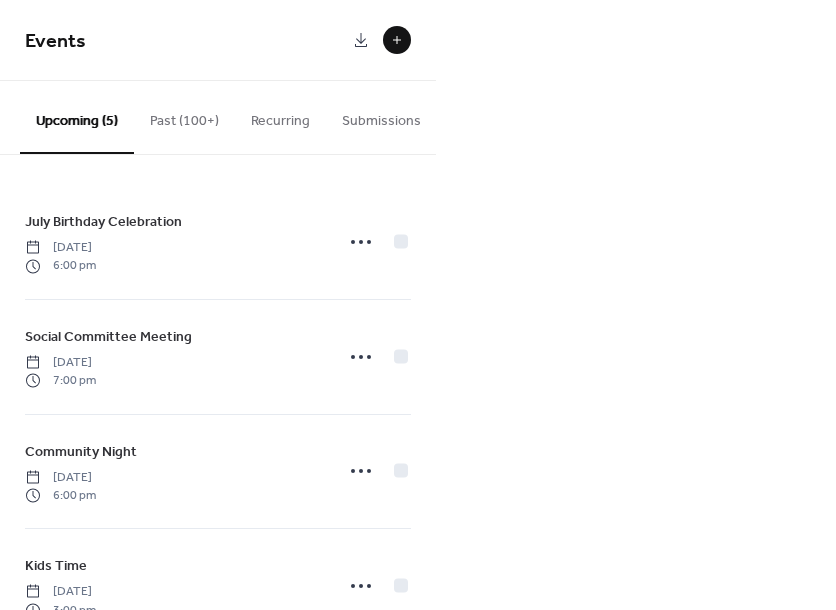 click at bounding box center (397, 40) 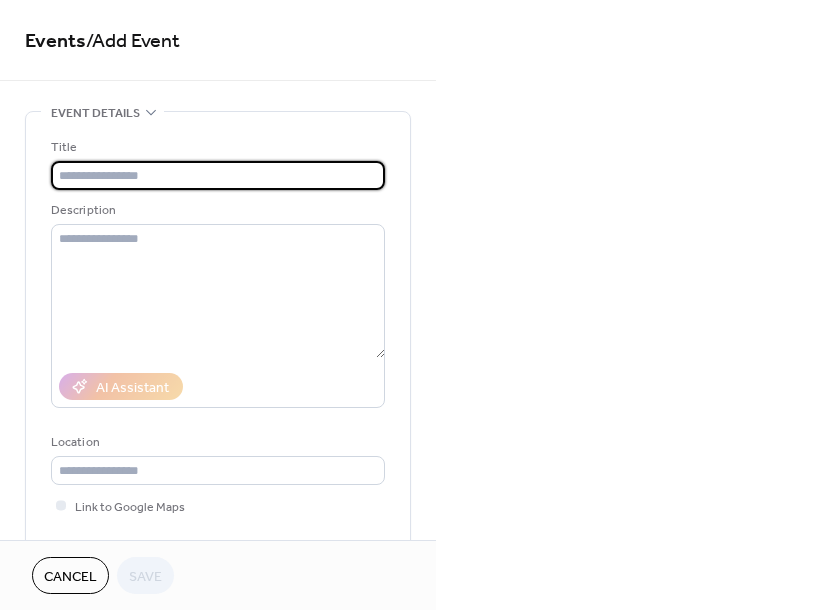 click at bounding box center [218, 175] 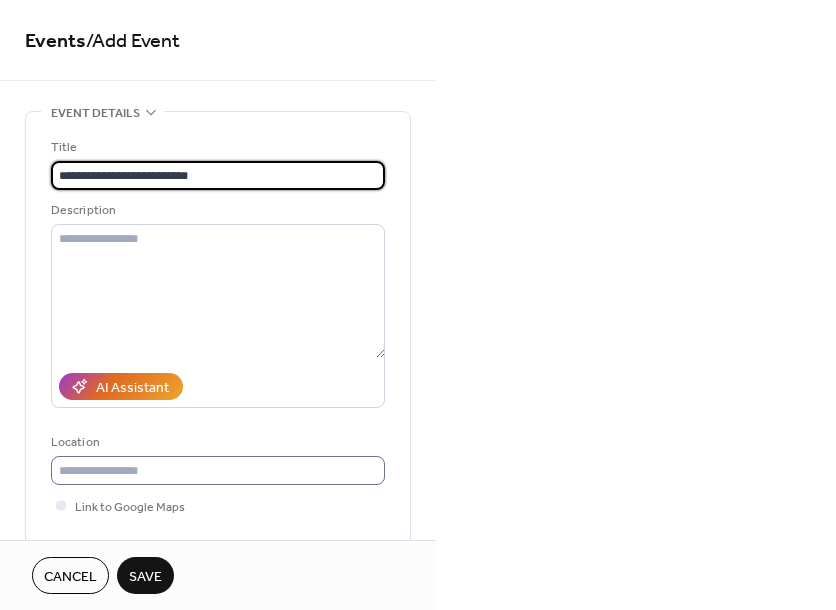 type on "**********" 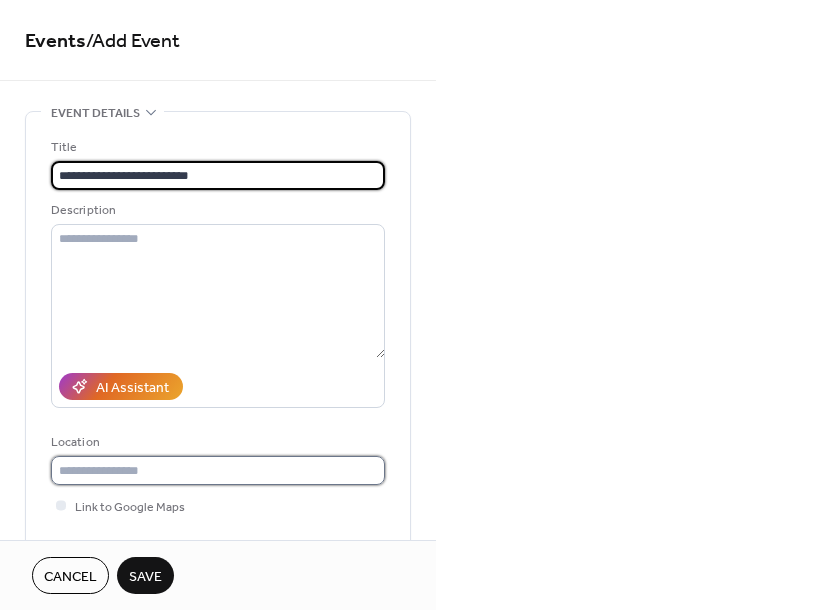 click at bounding box center [218, 470] 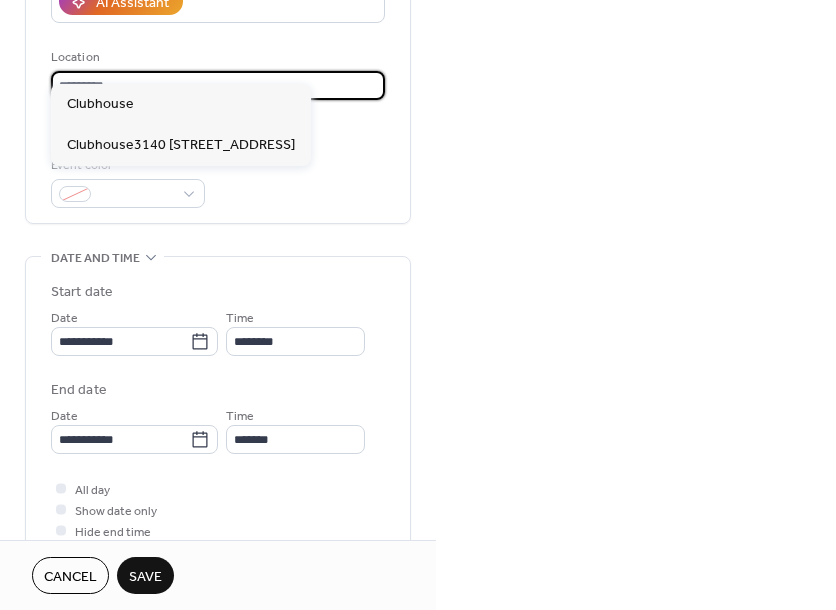 scroll, scrollTop: 449, scrollLeft: 0, axis: vertical 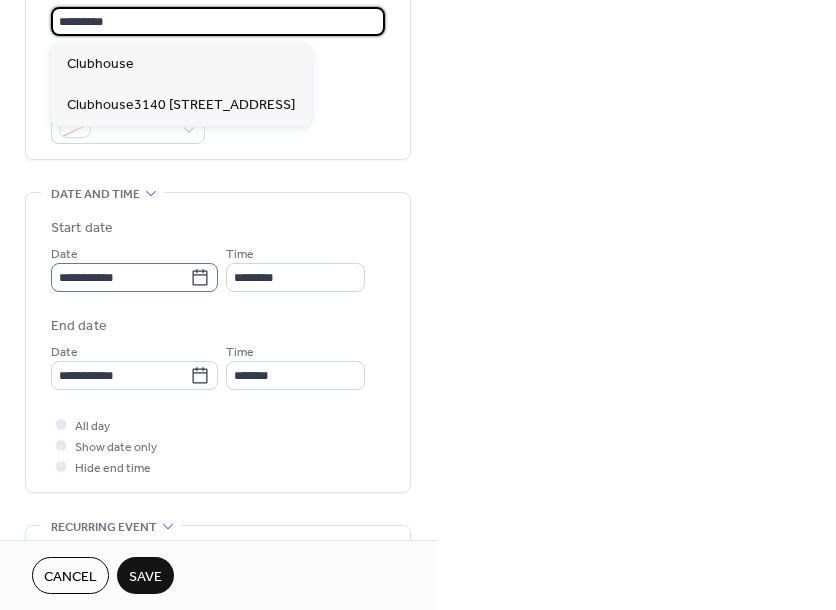type on "*********" 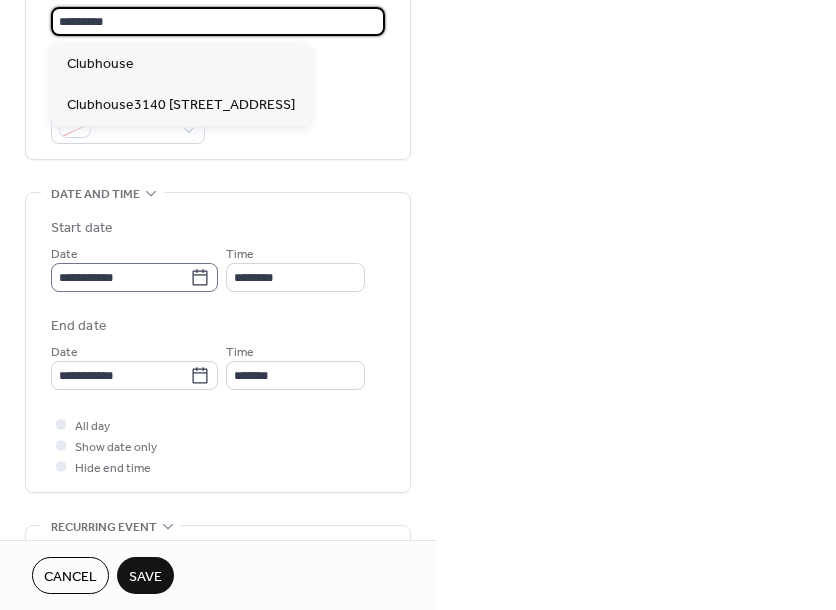 click 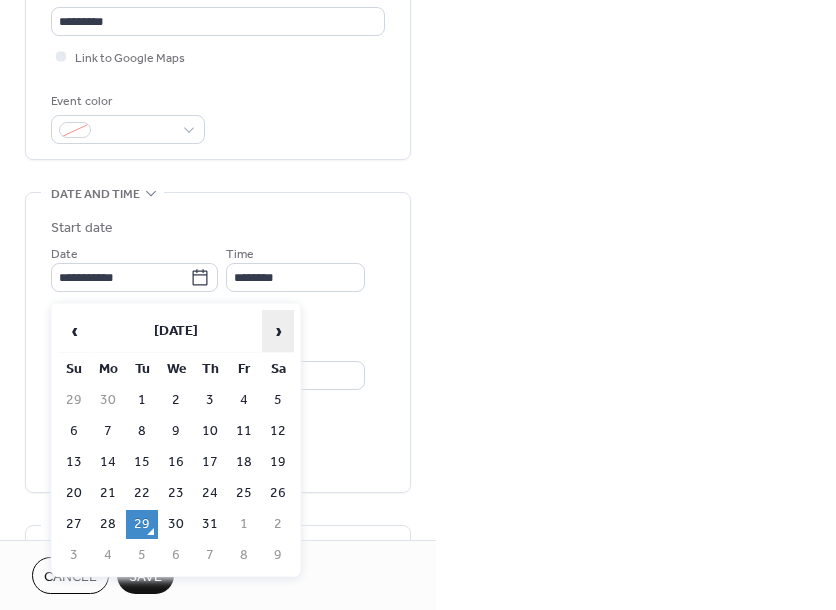 click on "›" at bounding box center [278, 331] 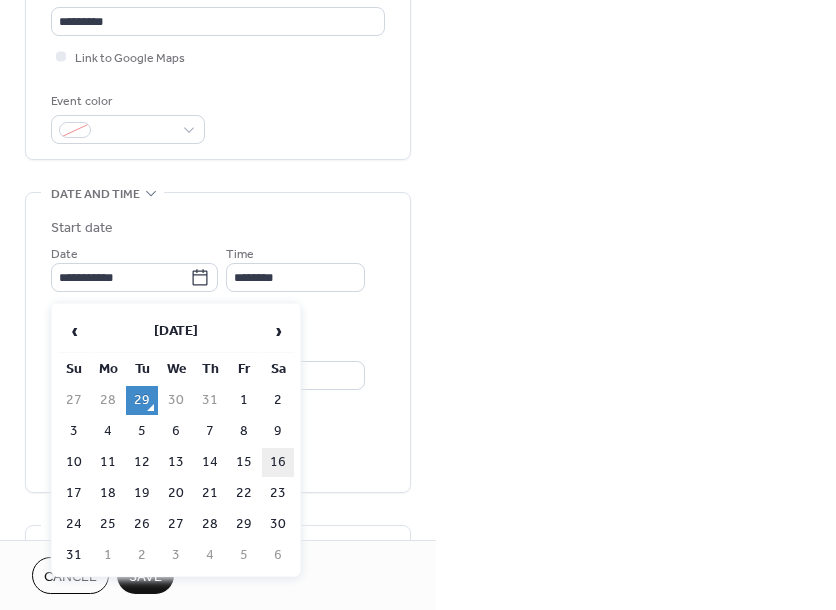 click on "16" at bounding box center [278, 462] 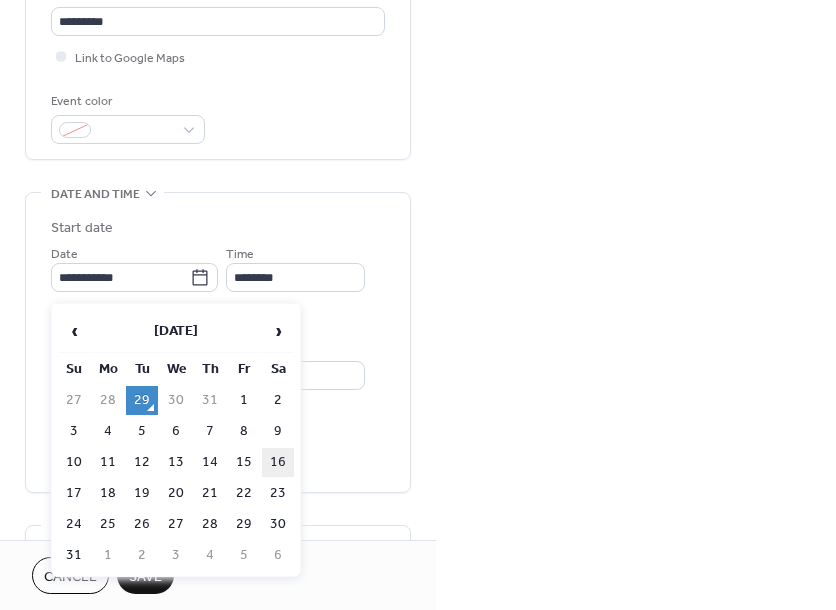 type on "**********" 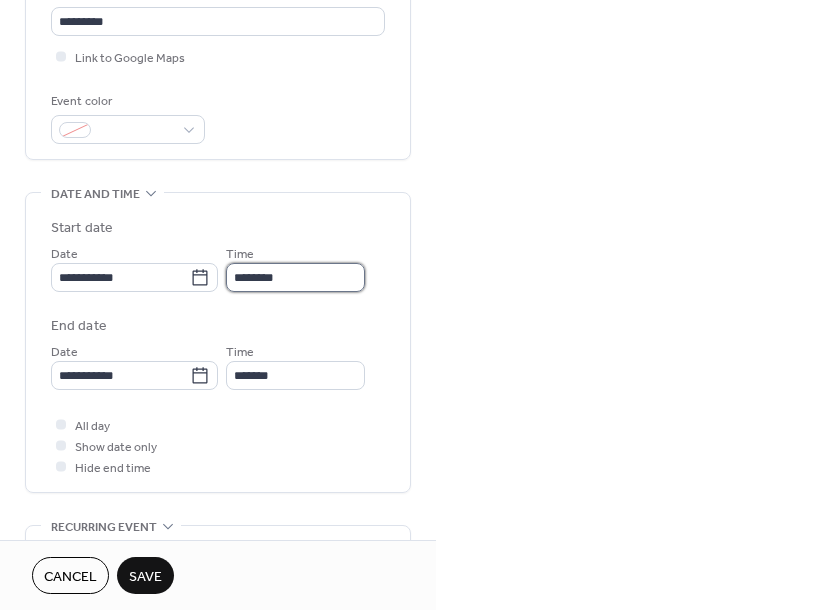 click on "********" at bounding box center (295, 277) 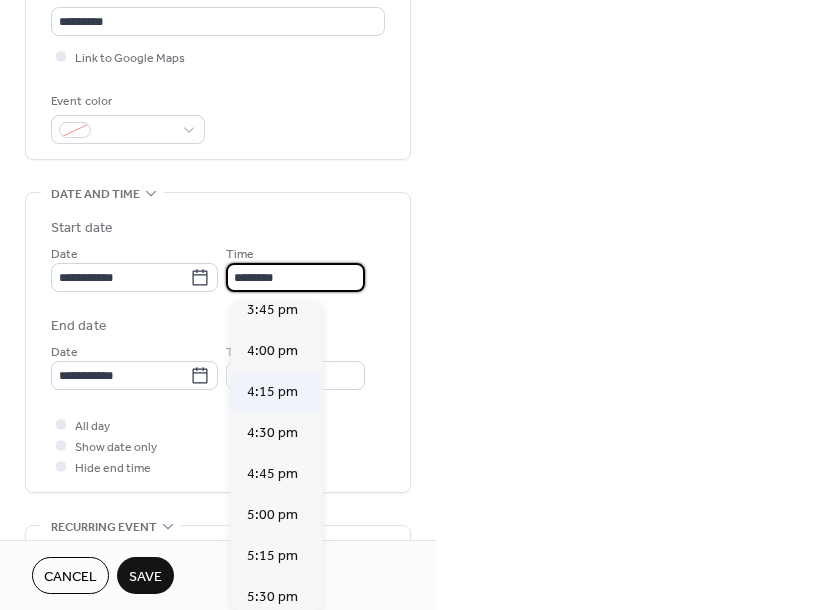 scroll, scrollTop: 2596, scrollLeft: 0, axis: vertical 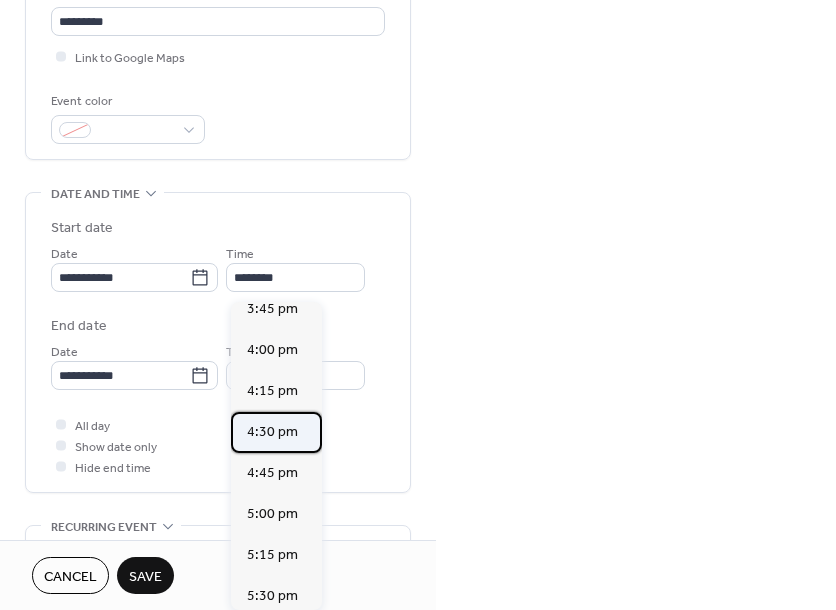 click on "4:30 pm" at bounding box center (272, 432) 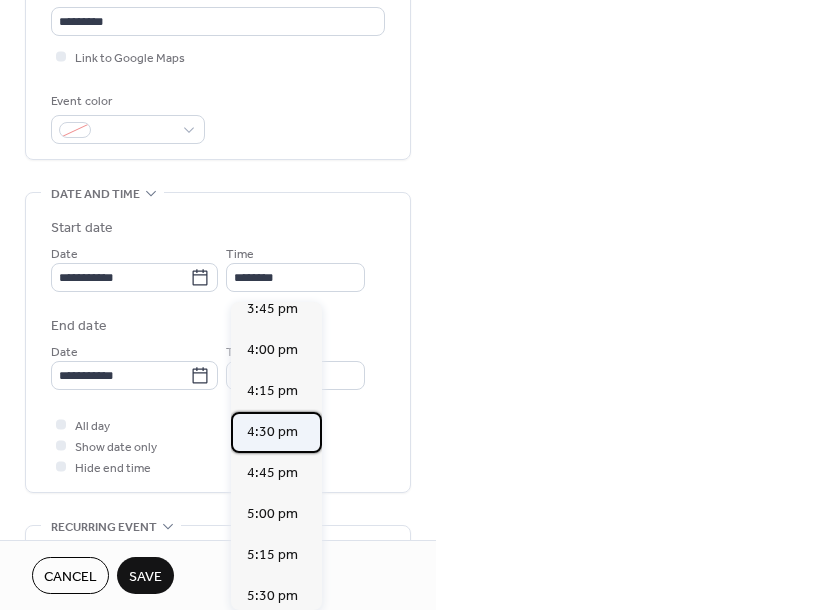 type on "*******" 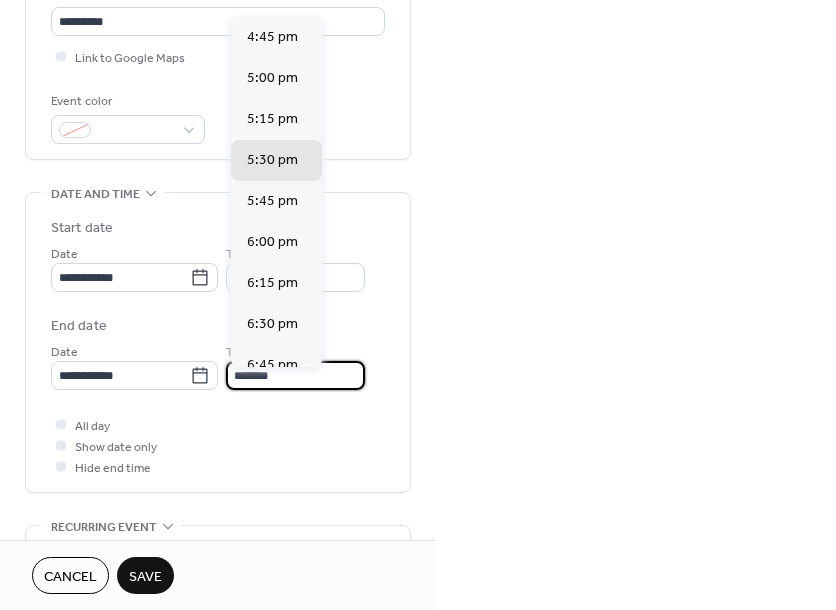 click on "*******" at bounding box center [295, 375] 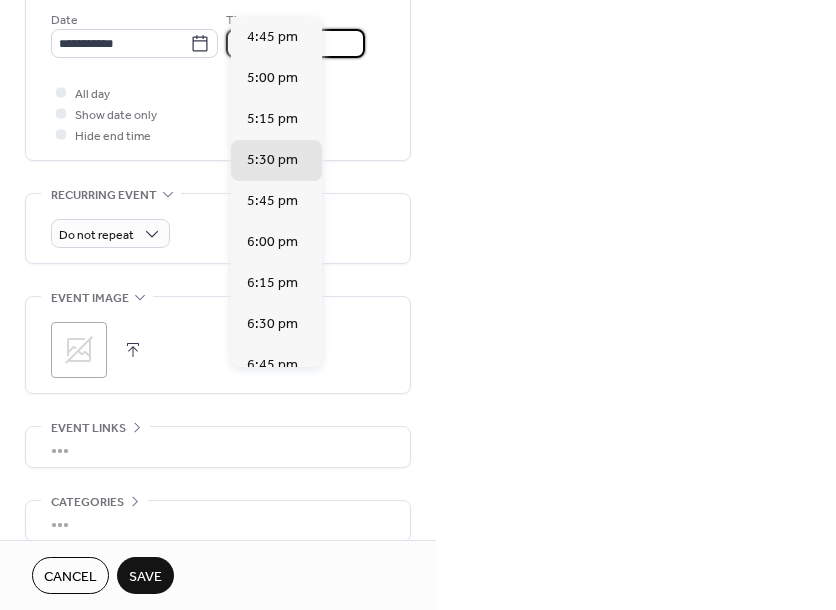 scroll, scrollTop: 795, scrollLeft: 0, axis: vertical 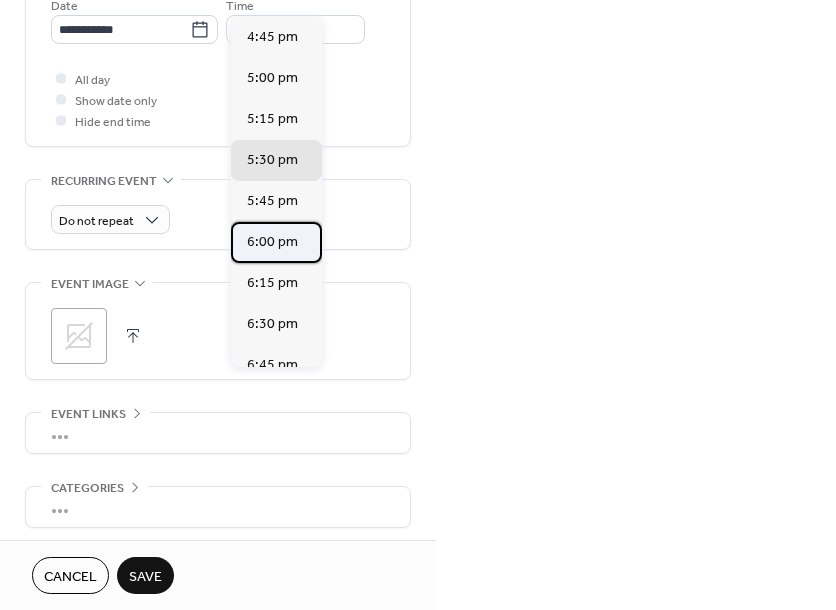 click on "6:00 pm" at bounding box center (272, 242) 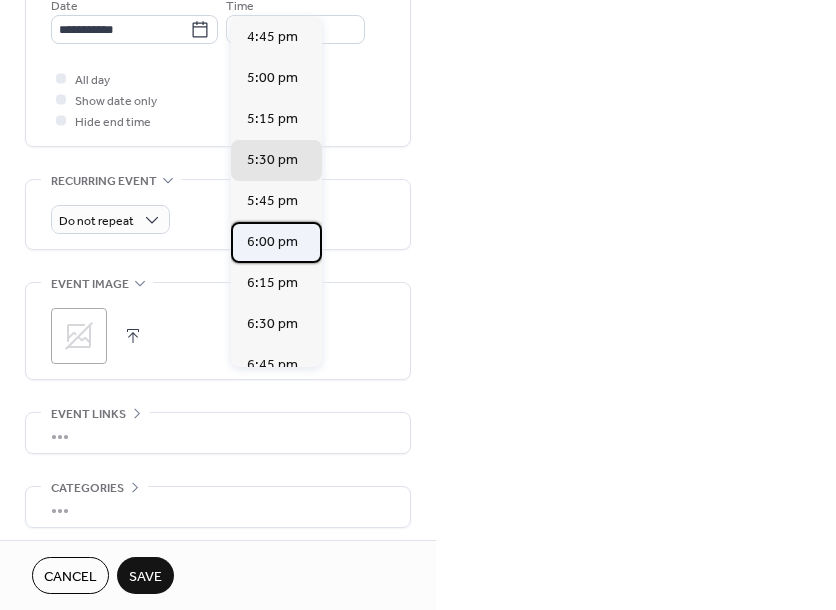 type on "*******" 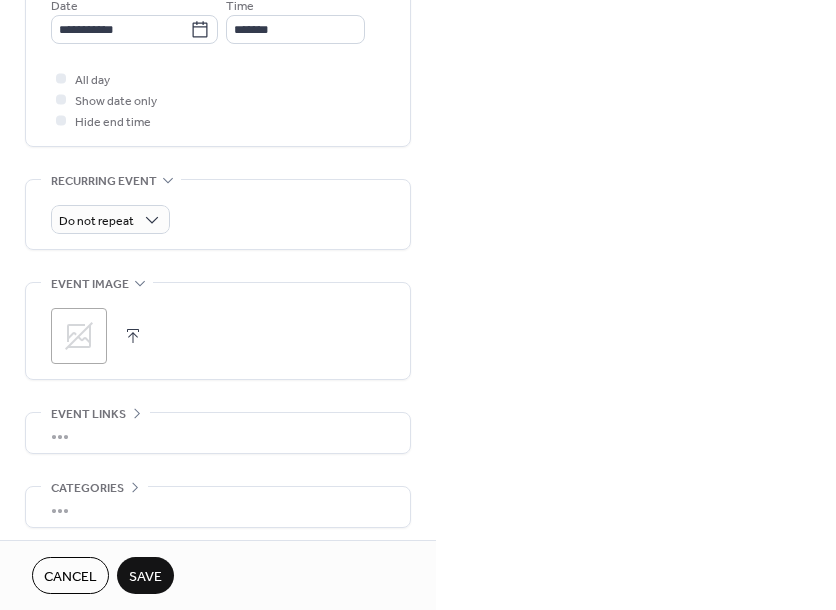 click on "Save" at bounding box center (145, 577) 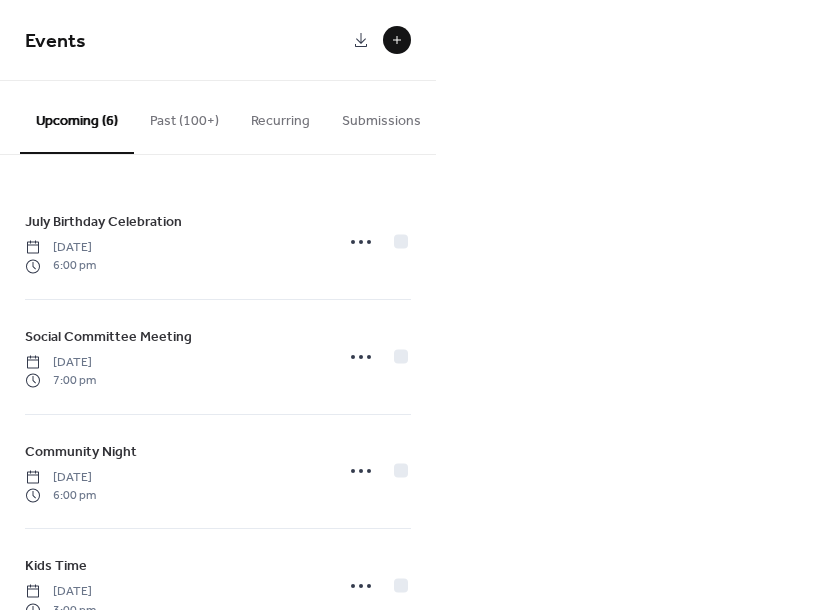 click at bounding box center [397, 40] 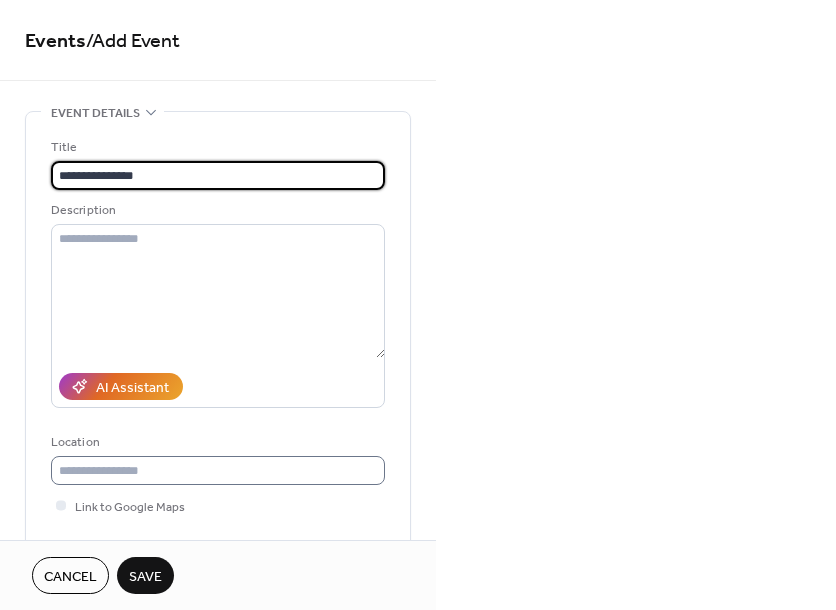 type on "**********" 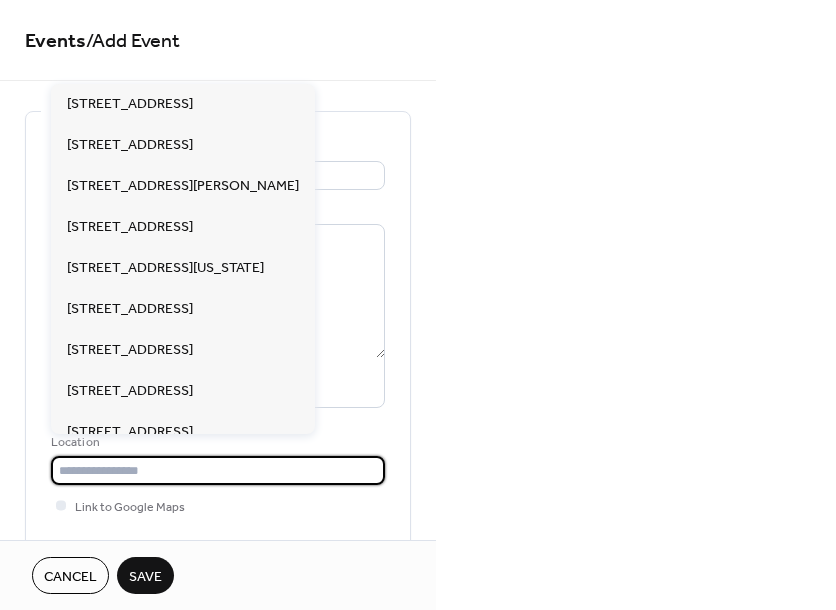 click at bounding box center [218, 470] 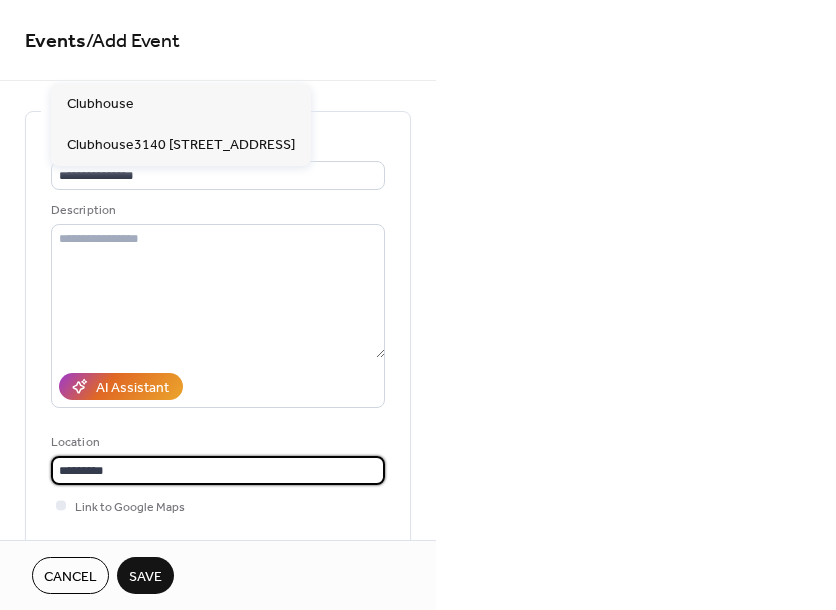 type on "*********" 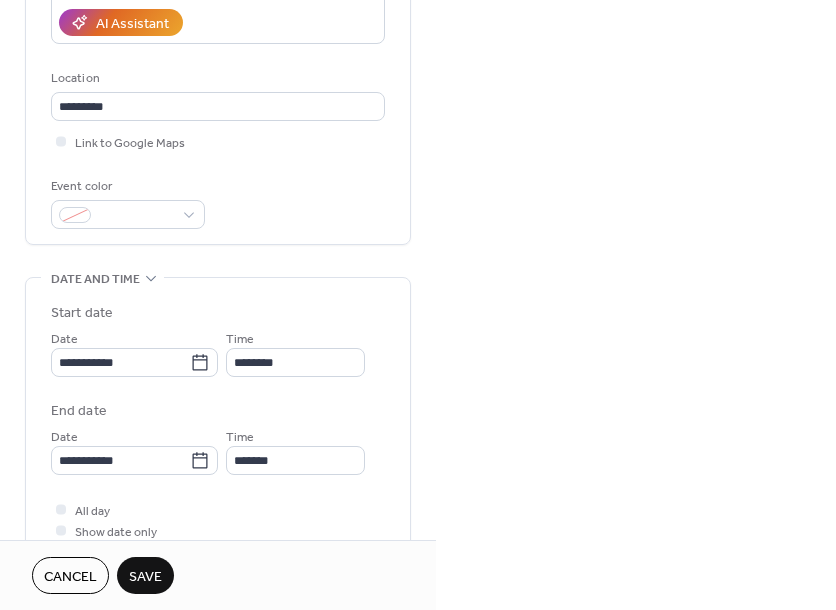 scroll, scrollTop: 380, scrollLeft: 0, axis: vertical 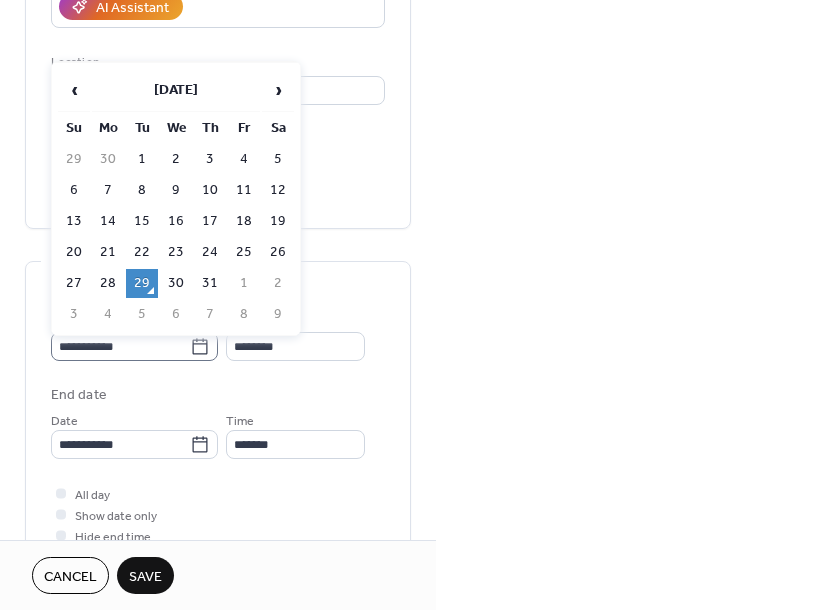 click 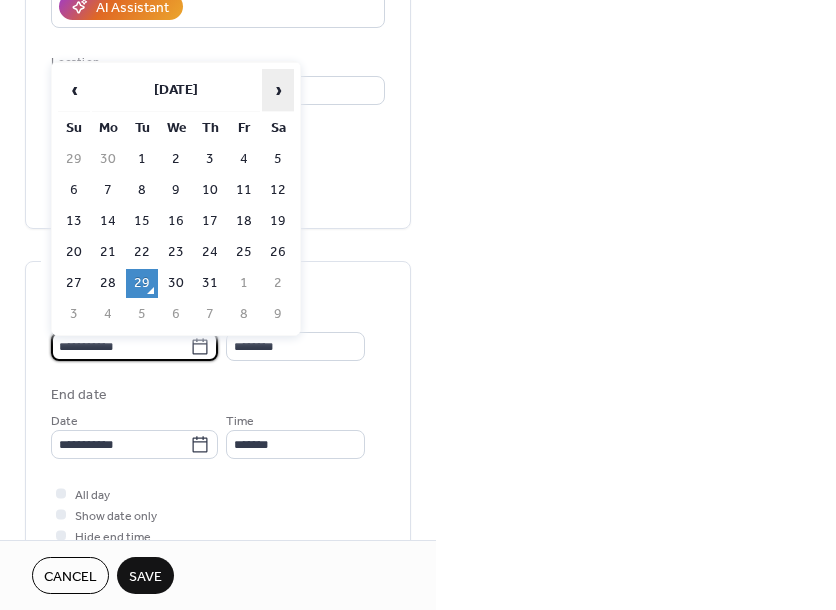 click on "›" at bounding box center (278, 90) 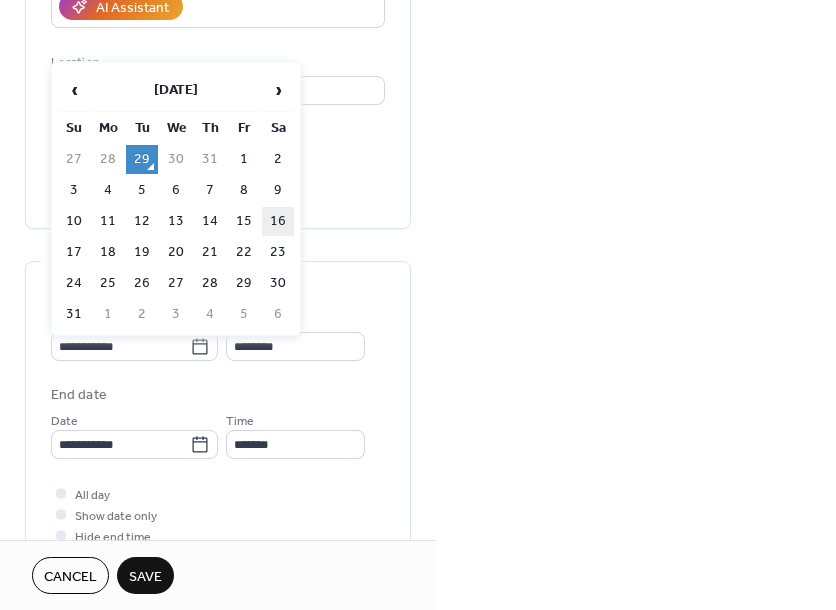 click on "16" at bounding box center (278, 221) 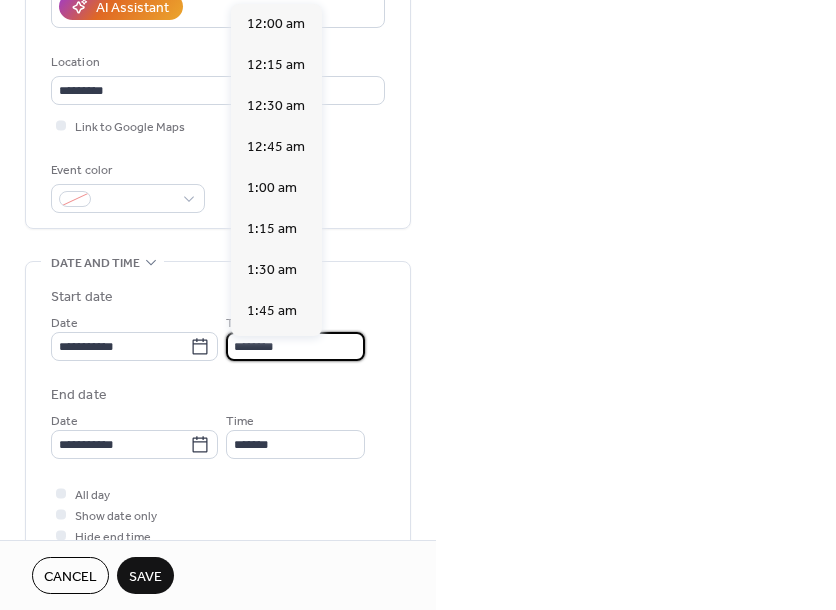 click on "********" at bounding box center (295, 346) 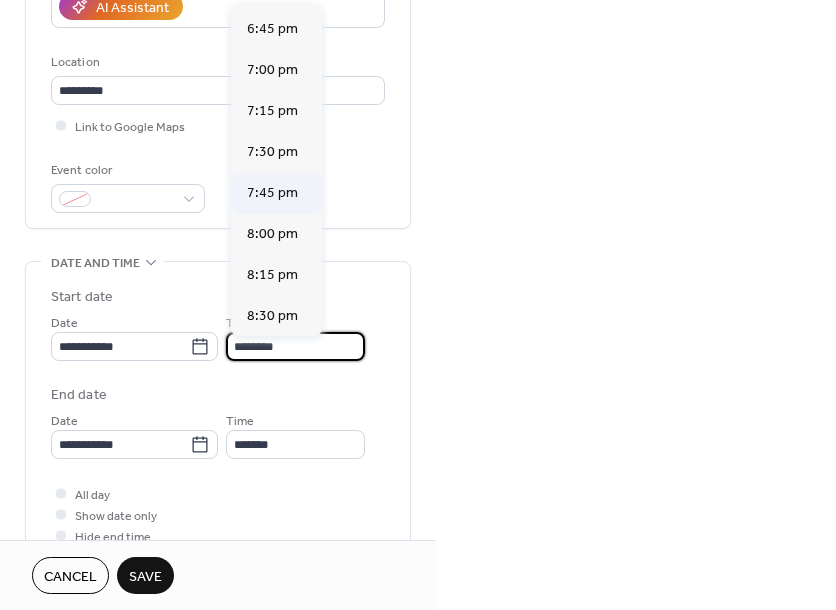 scroll, scrollTop: 3091, scrollLeft: 0, axis: vertical 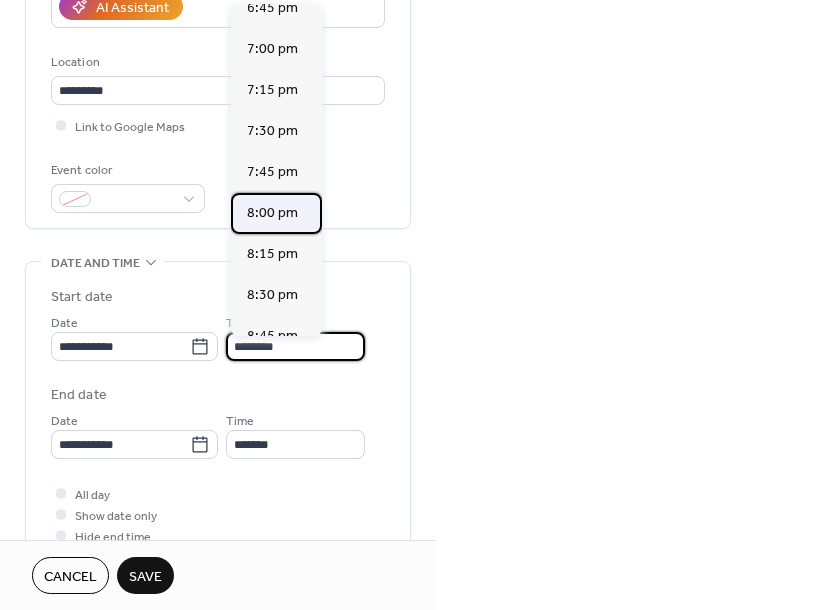 click on "8:00 pm" at bounding box center (272, 213) 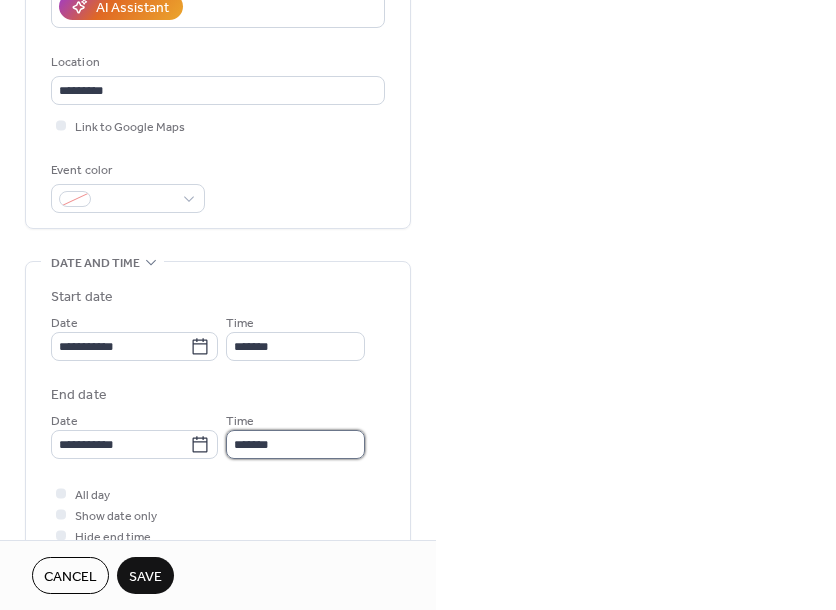 click on "*******" at bounding box center [295, 444] 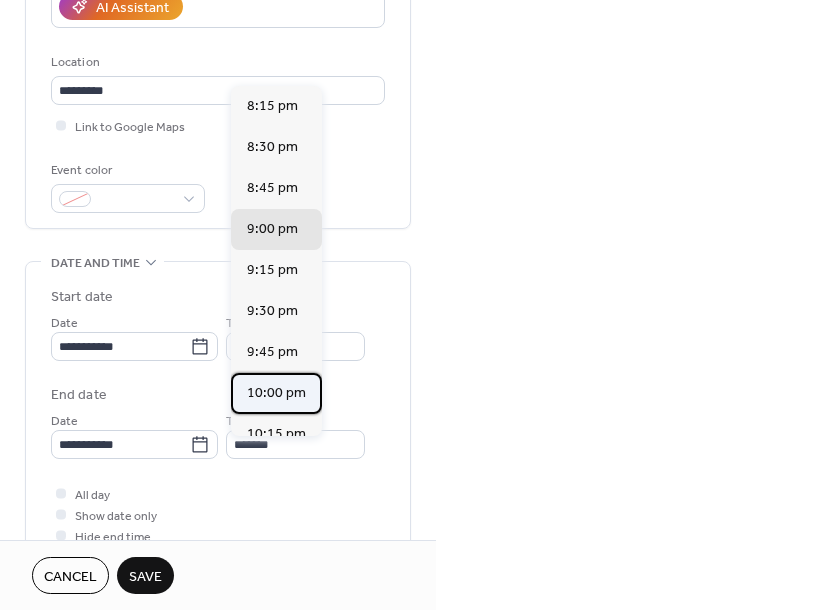 click on "10:00 pm" at bounding box center (276, 393) 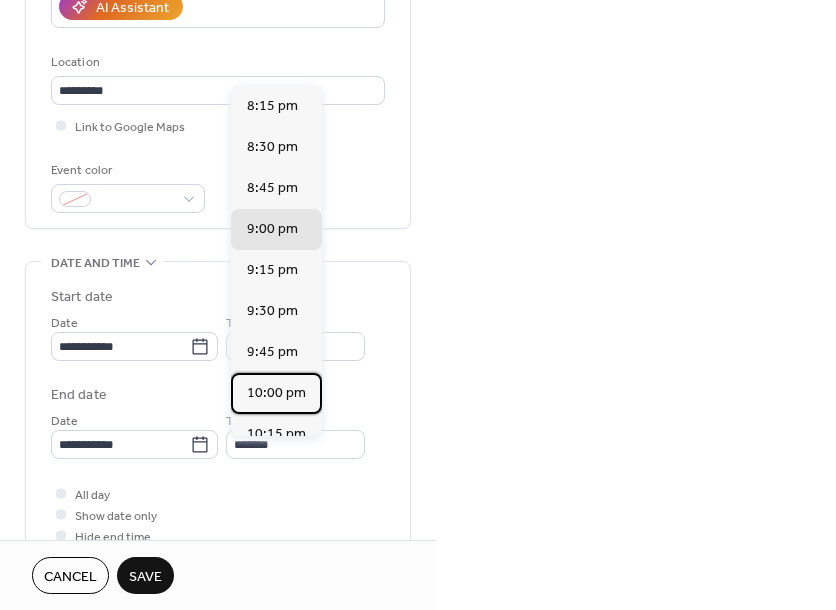 type on "********" 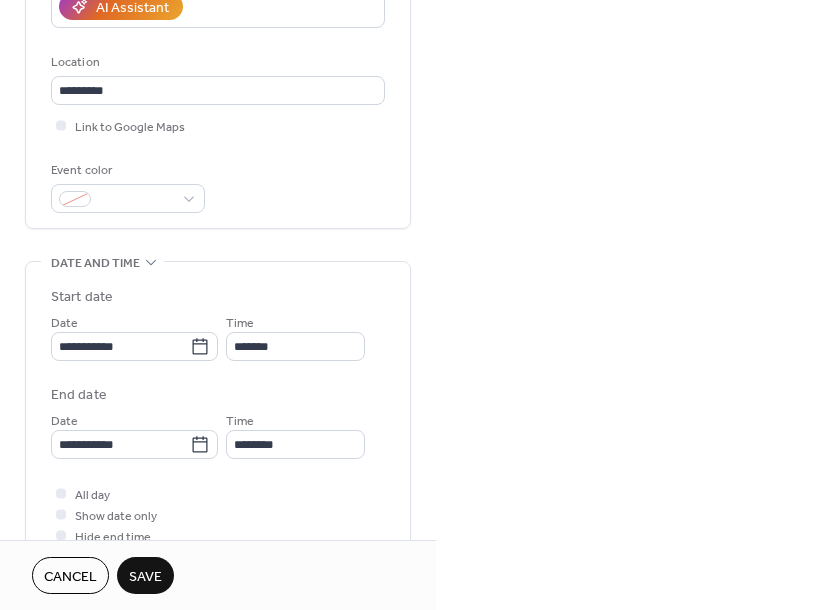 click on "Save" at bounding box center [145, 577] 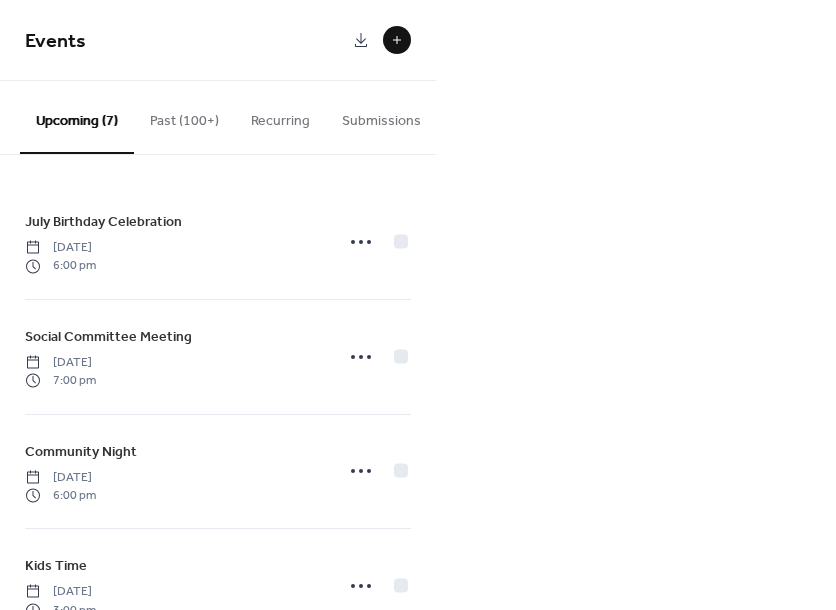 click at bounding box center [397, 40] 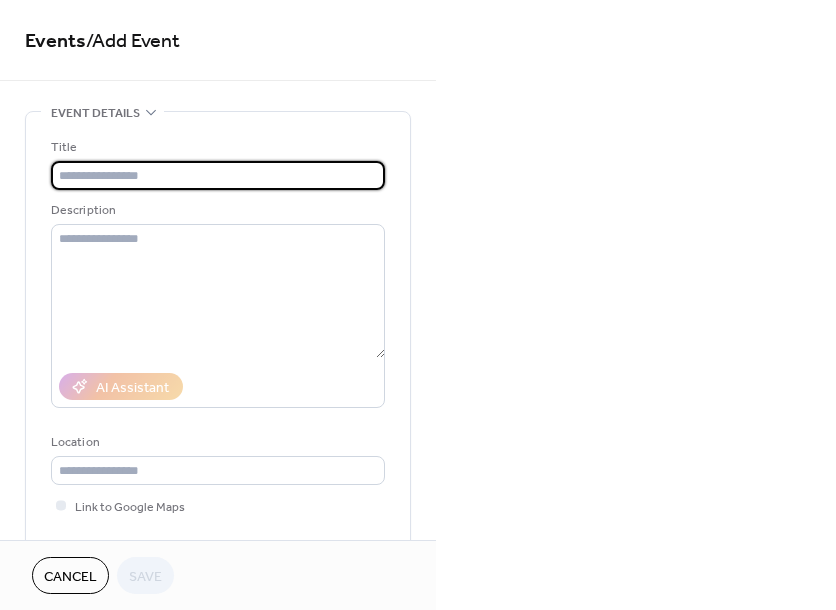 click at bounding box center [218, 175] 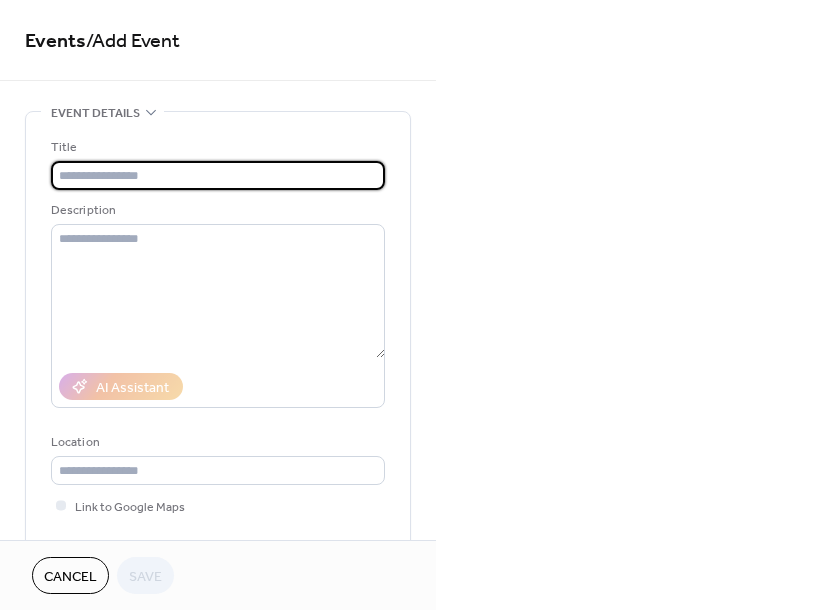 type on "*" 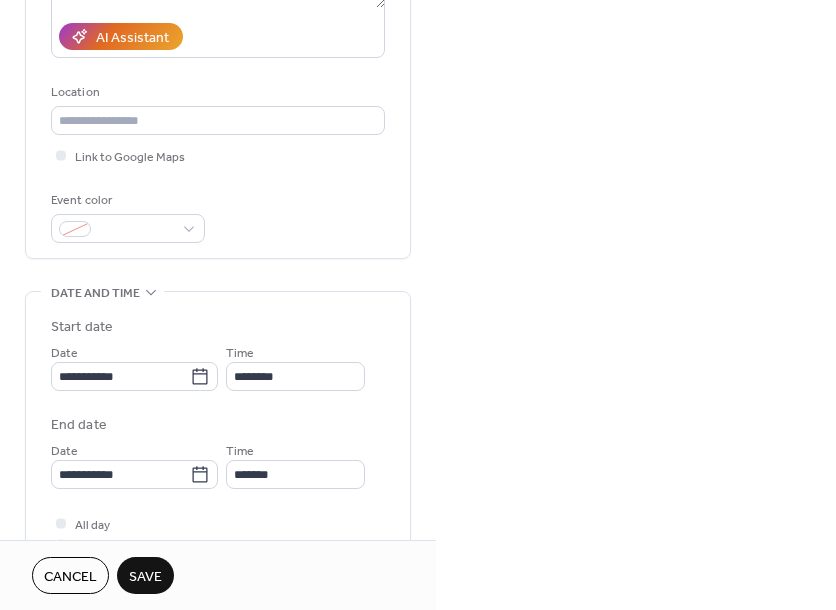 scroll, scrollTop: 363, scrollLeft: 0, axis: vertical 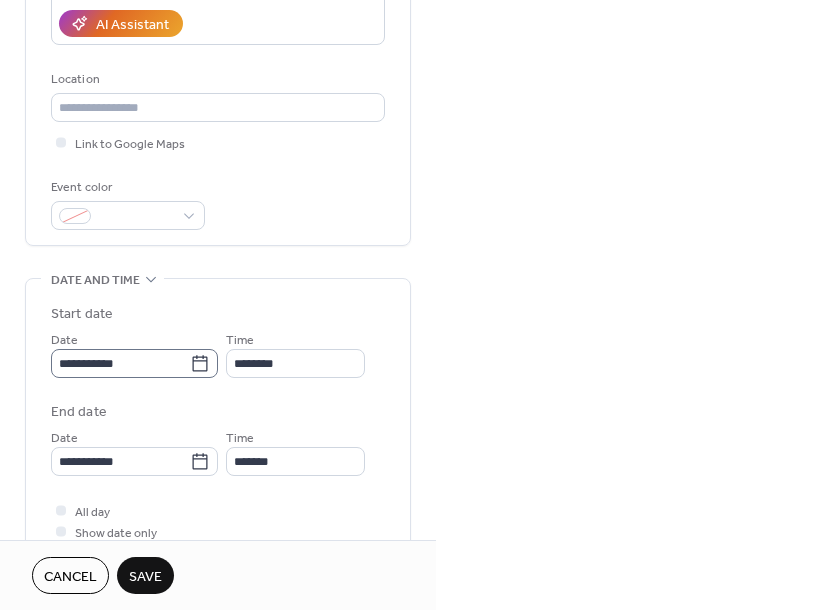 type on "**********" 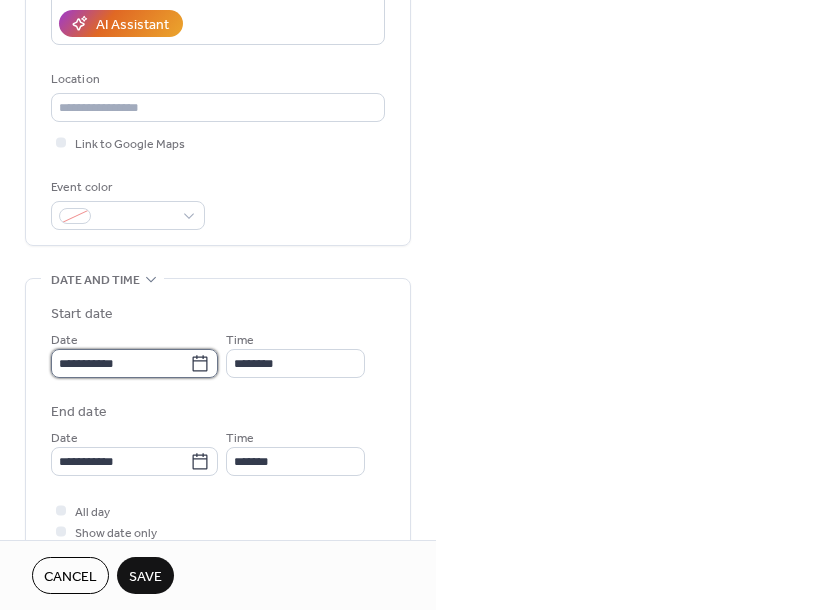 click on "**********" at bounding box center [120, 363] 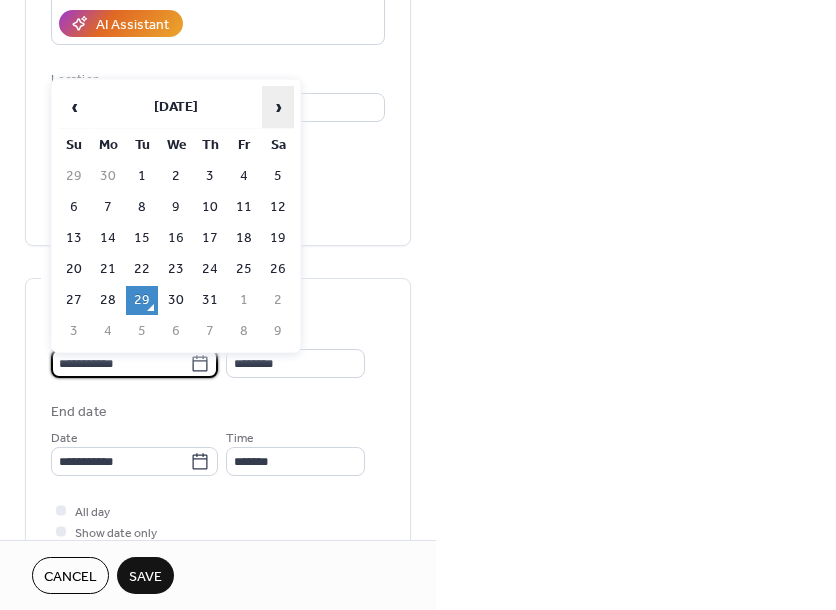 click on "›" at bounding box center [278, 107] 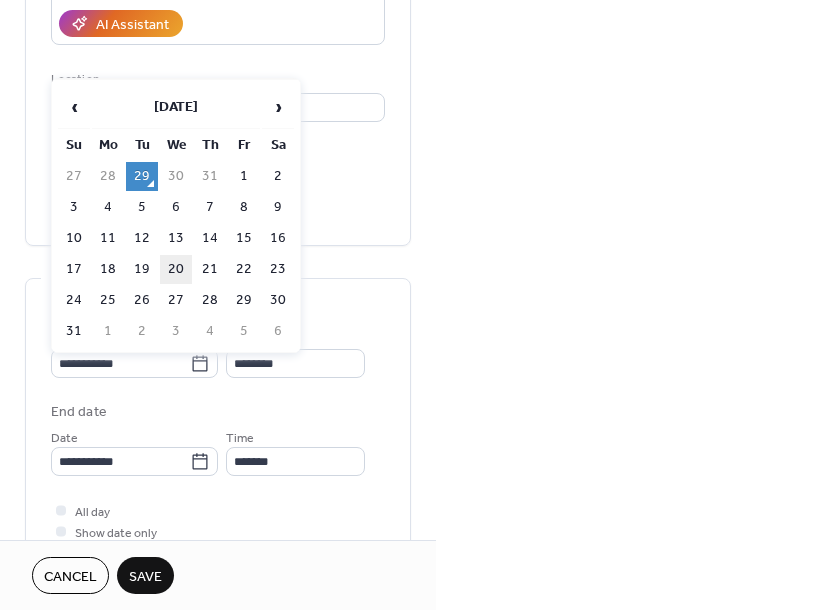click on "20" at bounding box center [176, 269] 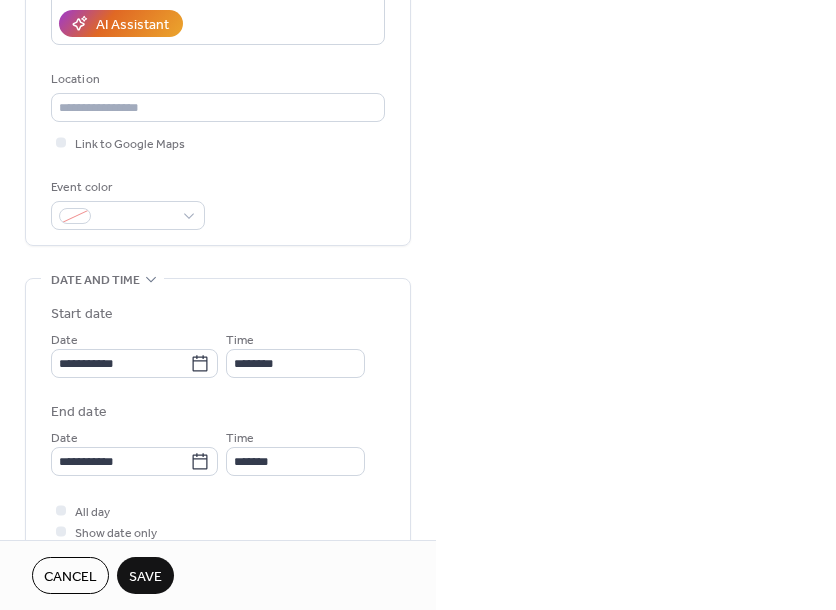 type on "**********" 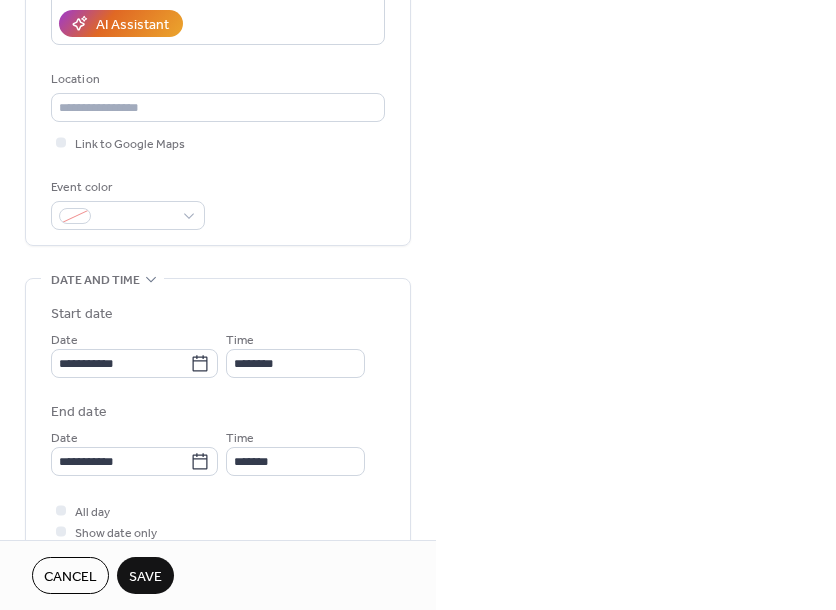 type on "**********" 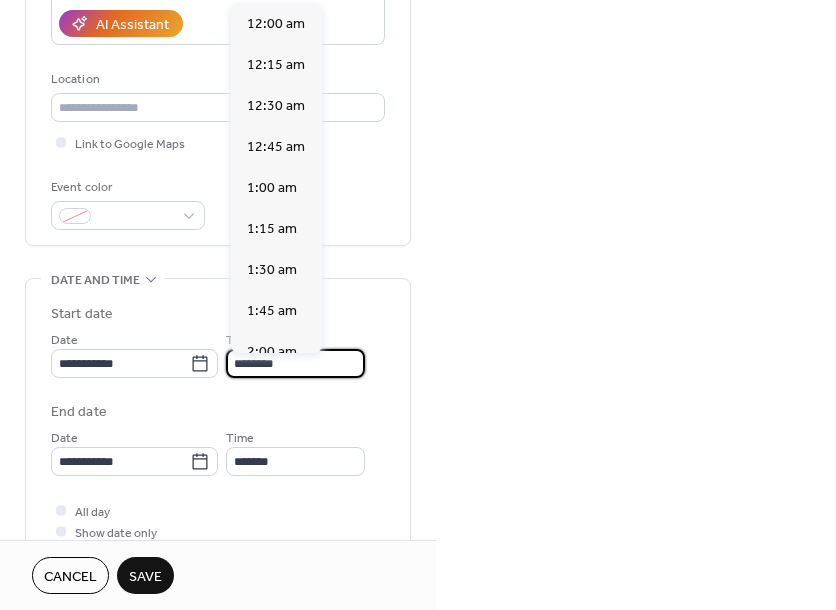 click on "********" at bounding box center (295, 363) 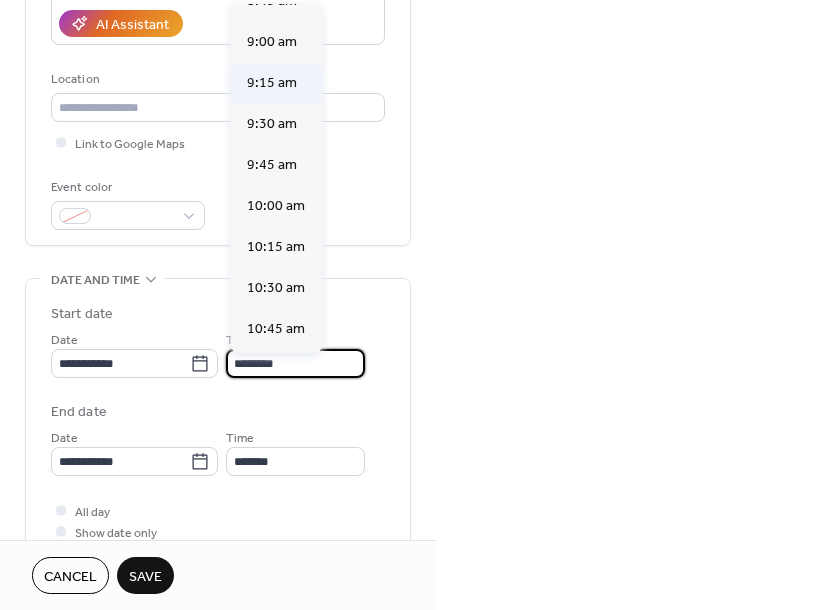 scroll, scrollTop: 1457, scrollLeft: 0, axis: vertical 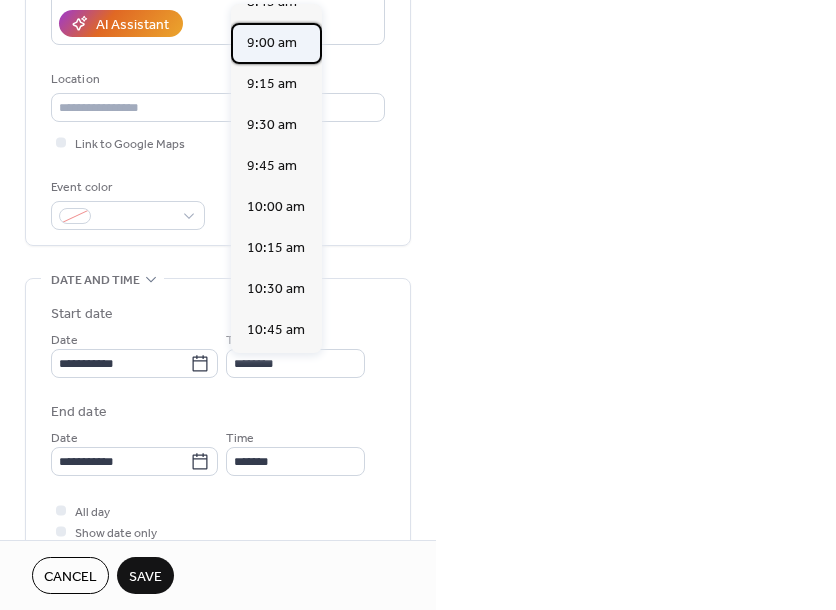 click on "9:00 am" at bounding box center (272, 43) 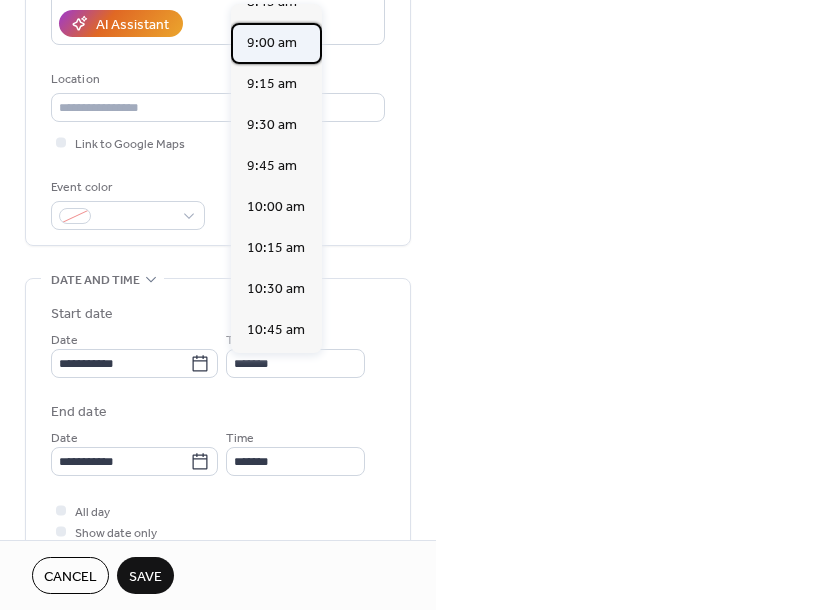 type on "********" 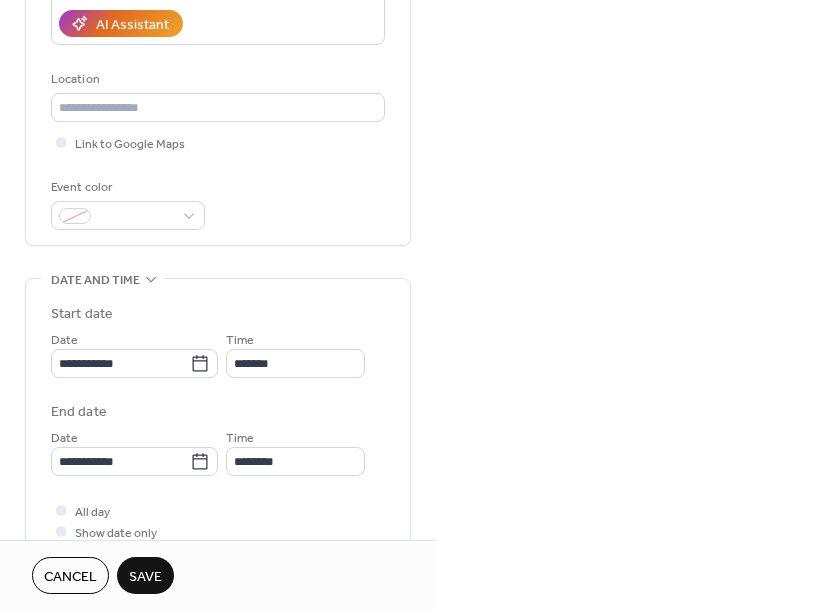 click on "Save" at bounding box center (145, 577) 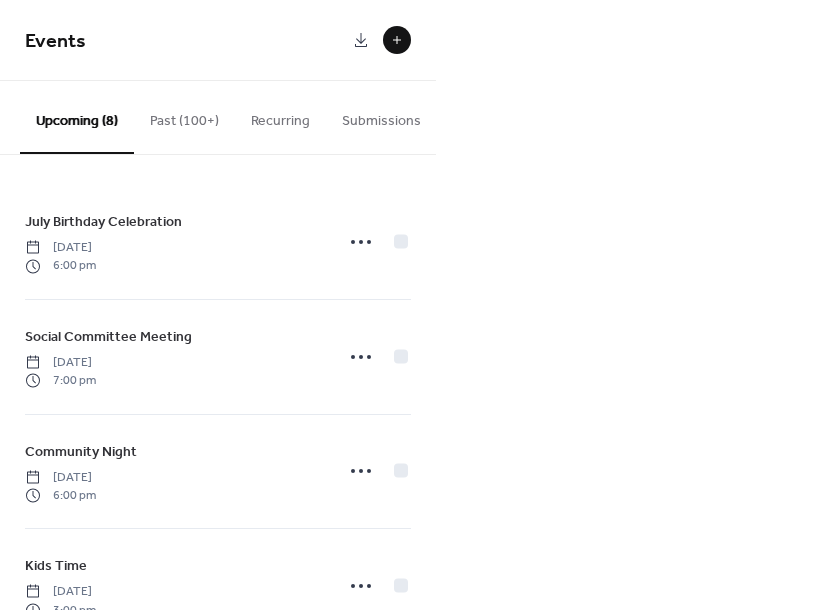 click at bounding box center (397, 40) 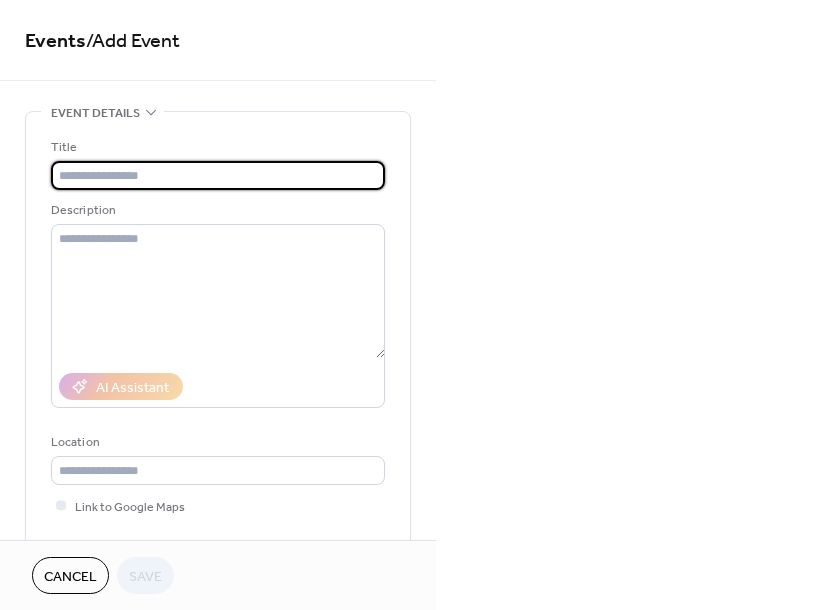 click at bounding box center (218, 175) 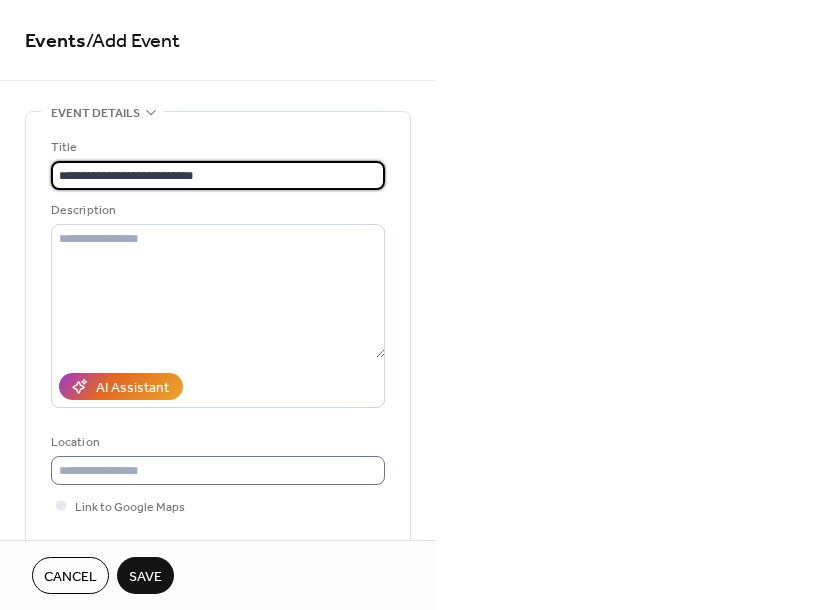 type on "**********" 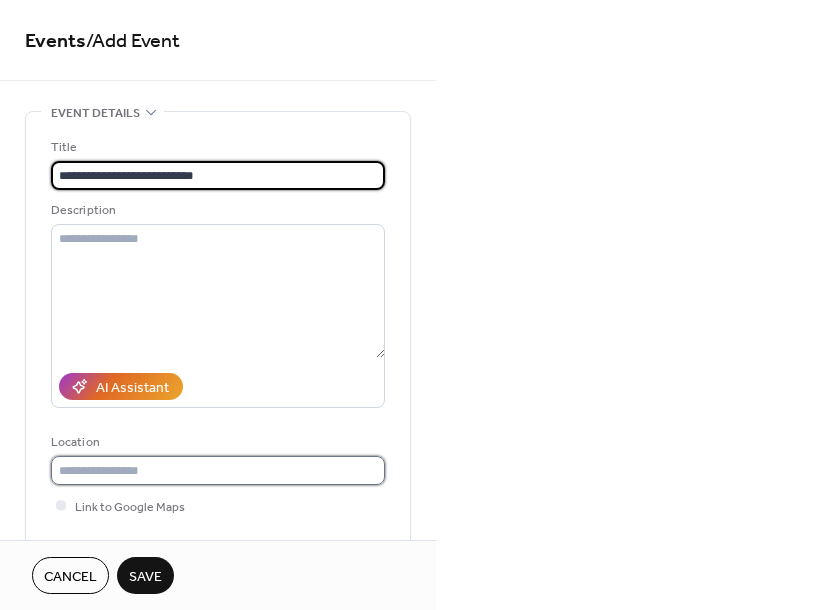 click at bounding box center (218, 470) 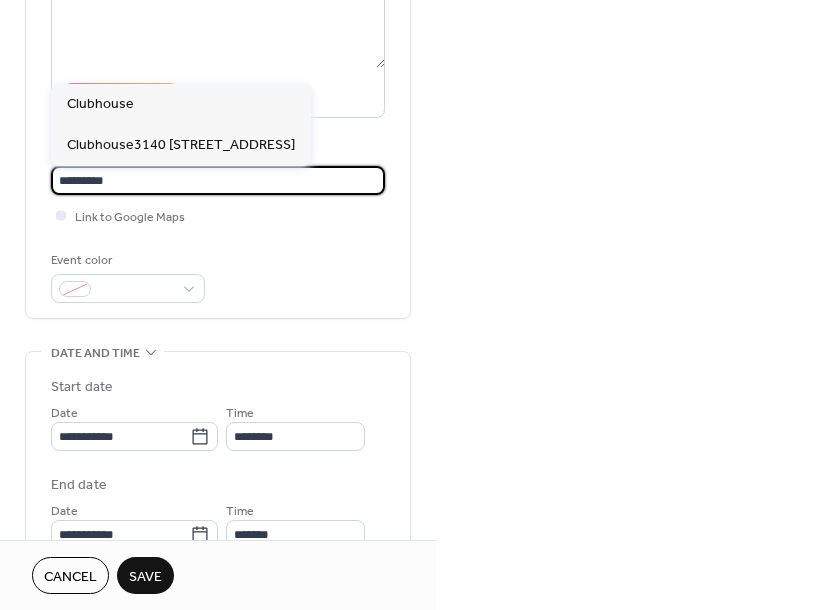 scroll, scrollTop: 321, scrollLeft: 0, axis: vertical 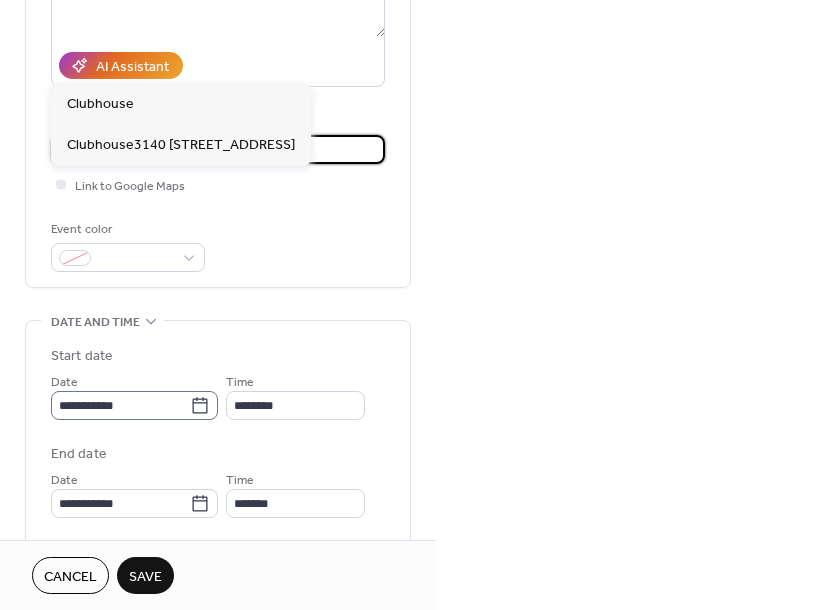 type on "*********" 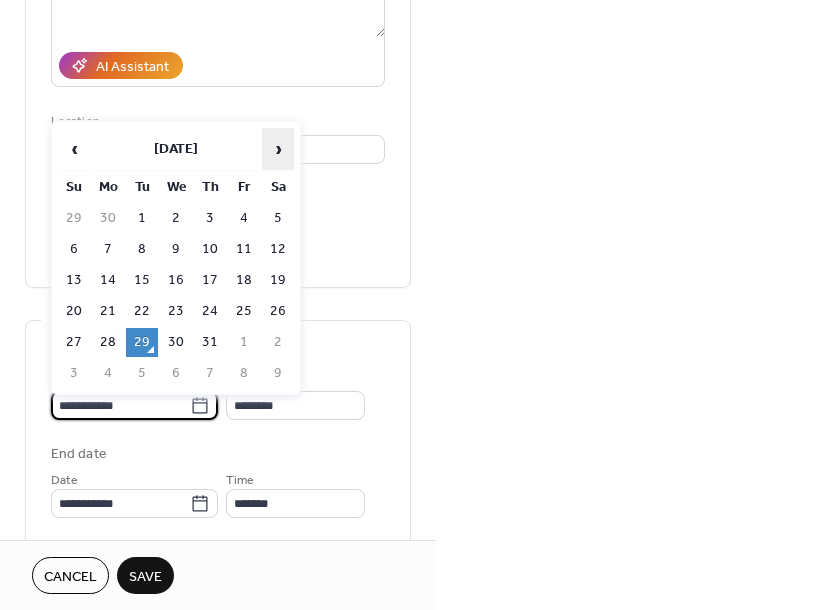 click on "›" at bounding box center (278, 149) 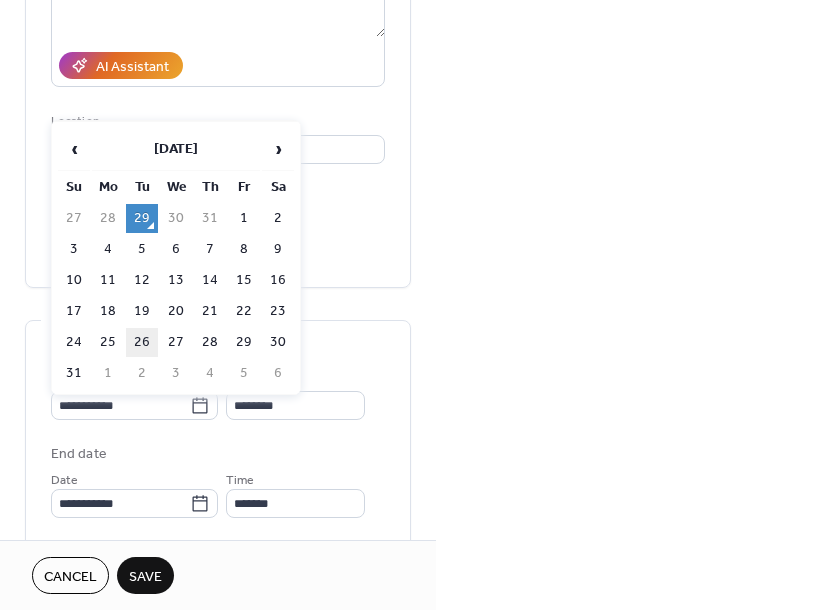 click on "26" at bounding box center [142, 342] 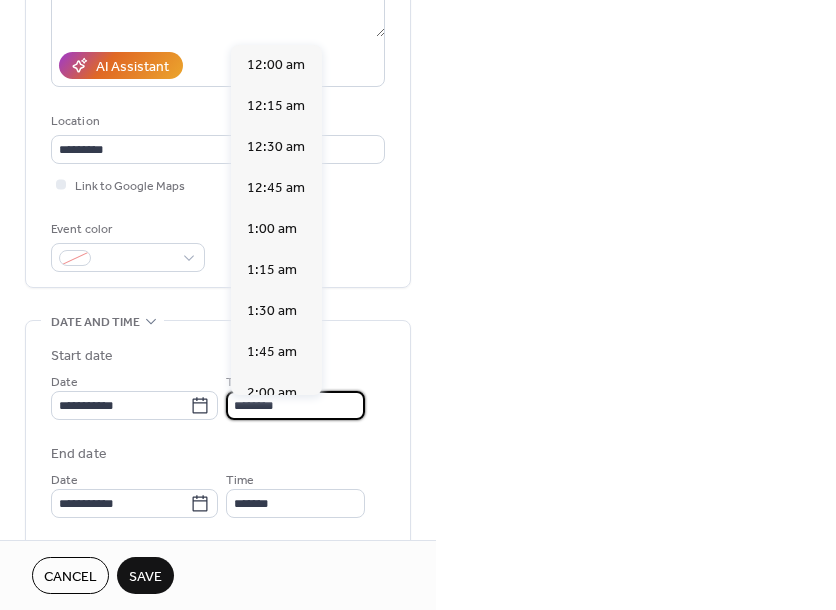 click on "********" at bounding box center (295, 405) 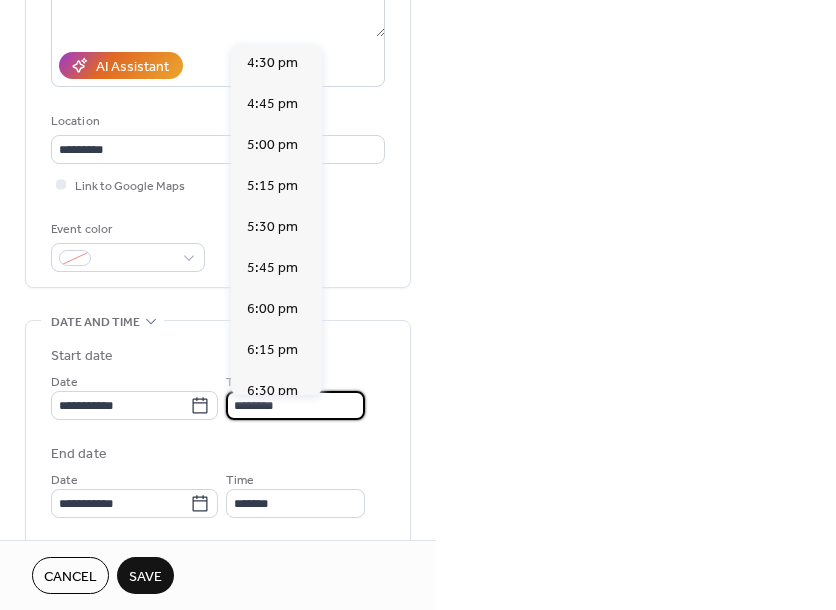 scroll, scrollTop: 2718, scrollLeft: 0, axis: vertical 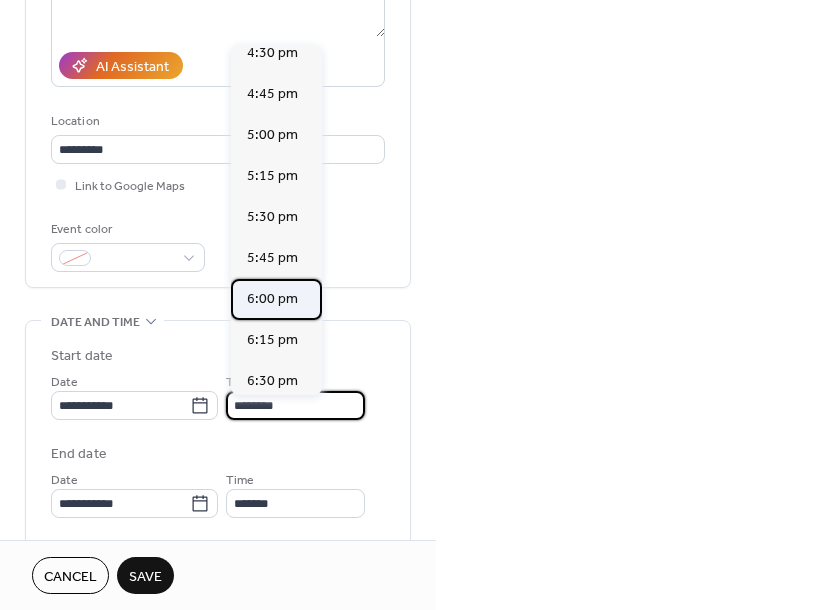 click on "6:00 pm" at bounding box center [272, 299] 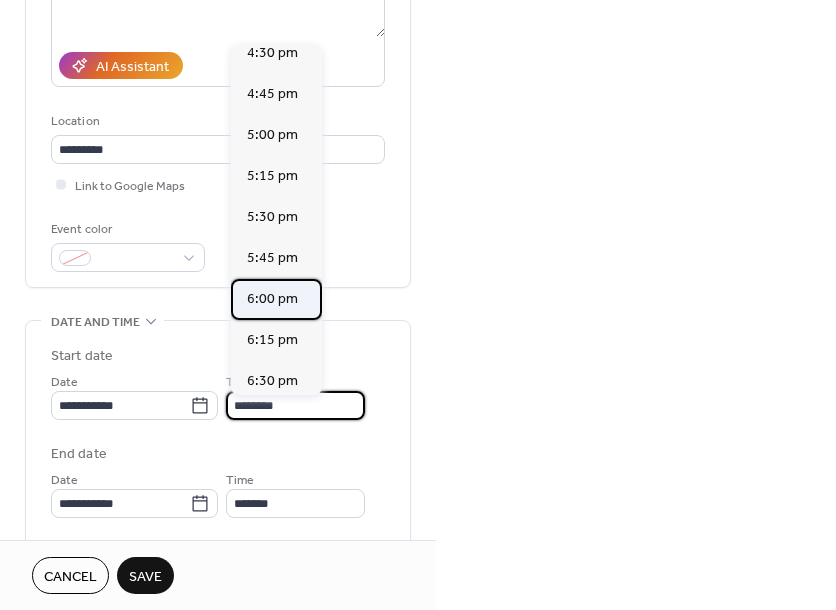 type on "*******" 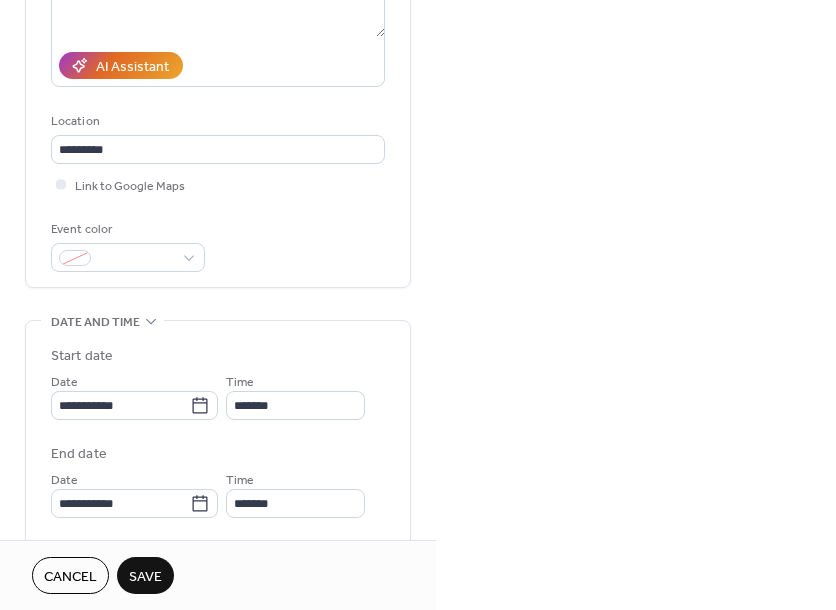 scroll, scrollTop: 325, scrollLeft: 0, axis: vertical 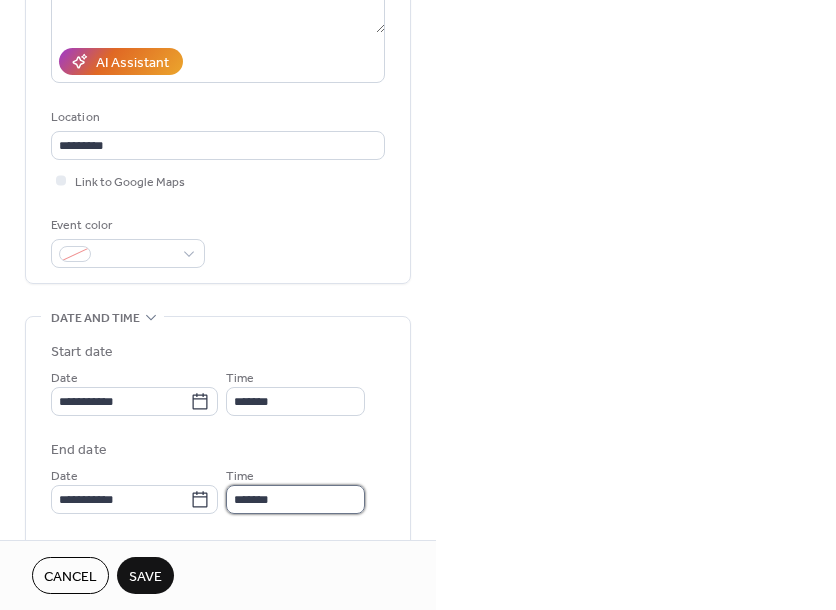 click on "*******" at bounding box center [295, 499] 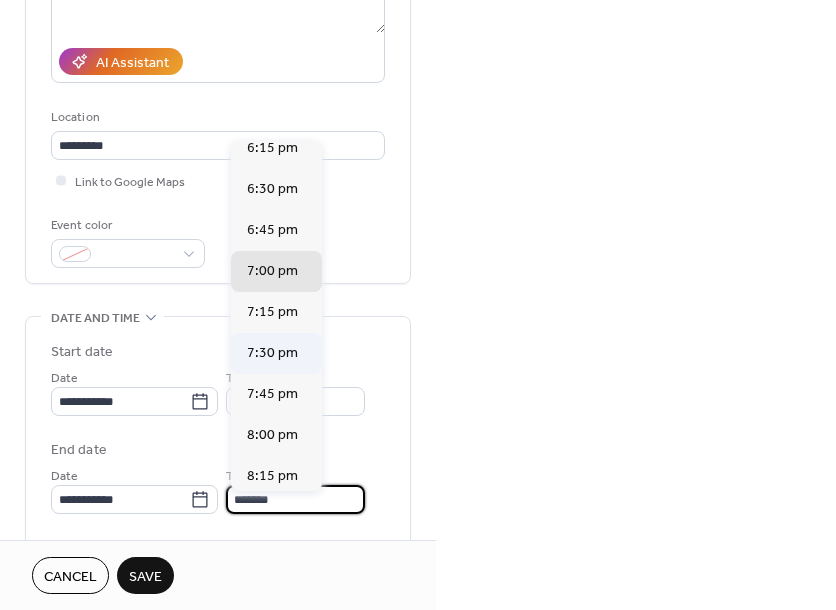scroll, scrollTop: 31, scrollLeft: 0, axis: vertical 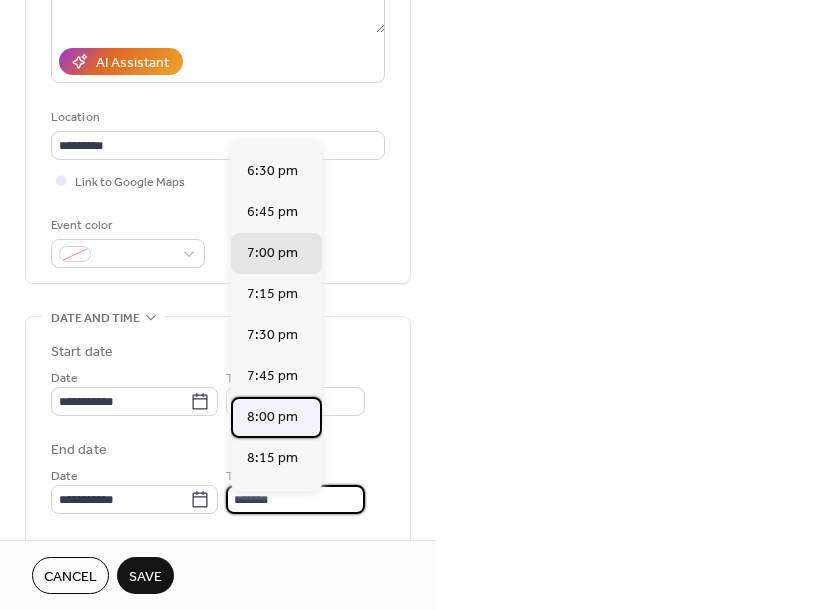 click on "8:00 pm" at bounding box center [272, 417] 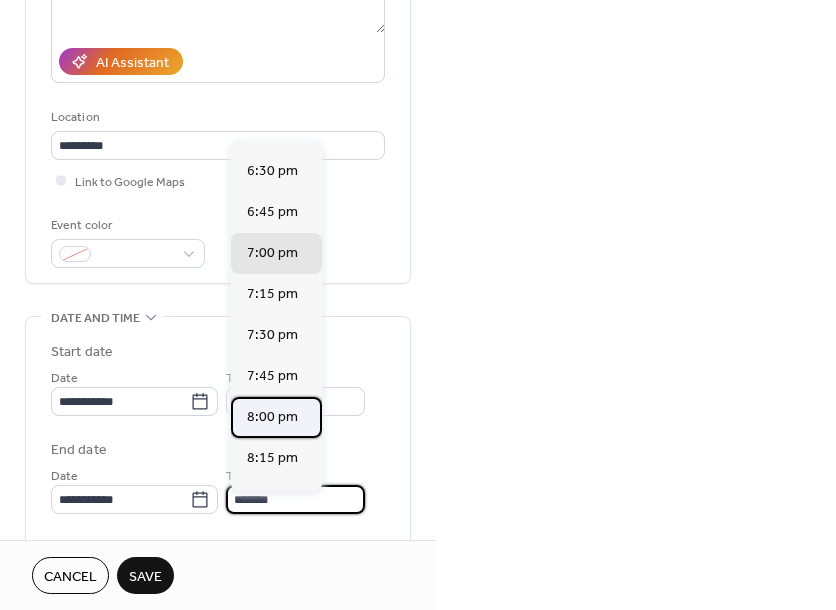 type on "*******" 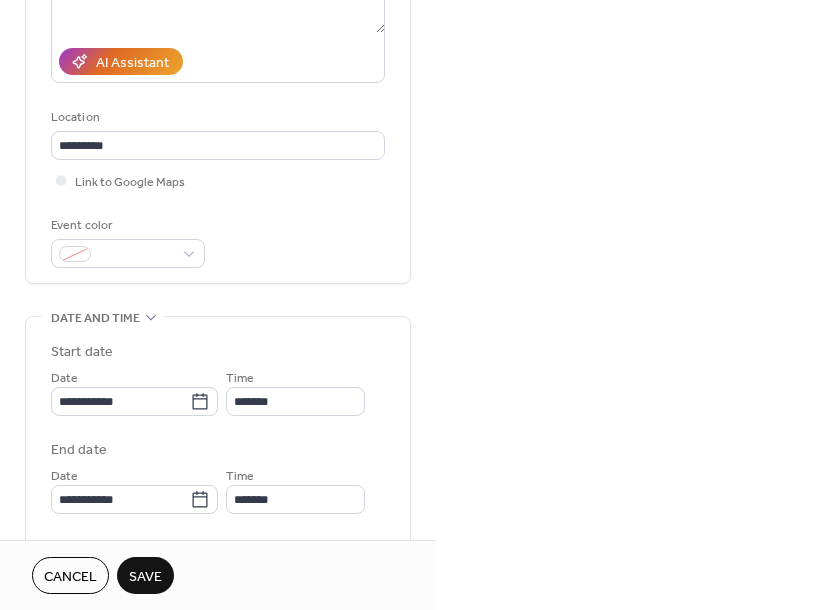 click on "Save" at bounding box center (145, 577) 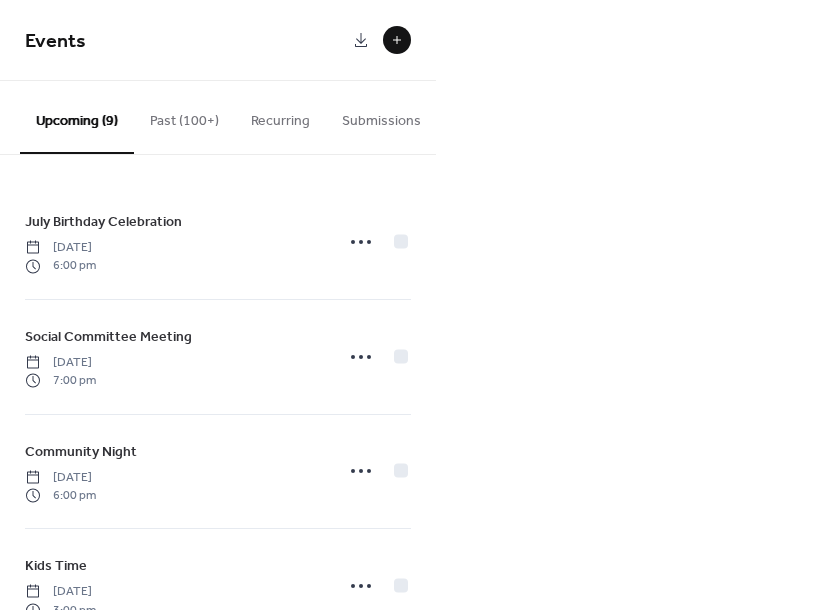 click at bounding box center (397, 40) 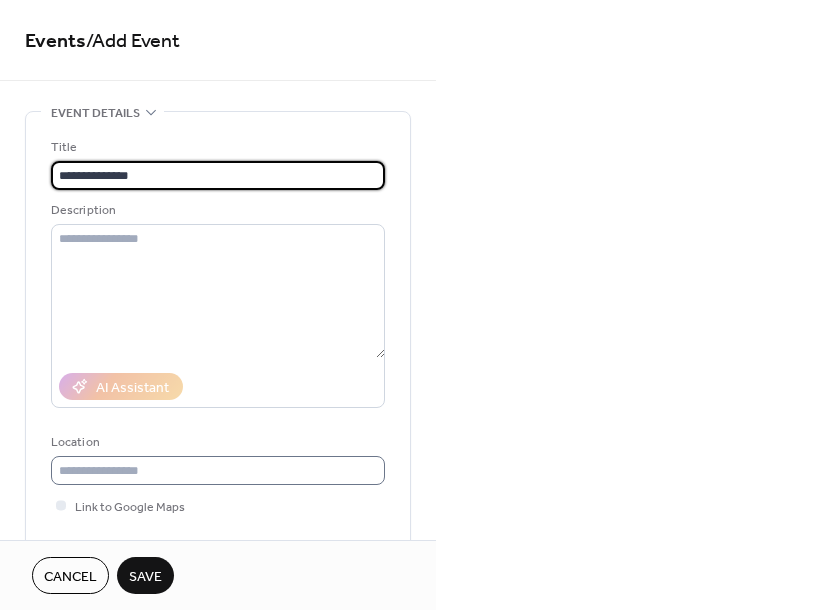 type on "**********" 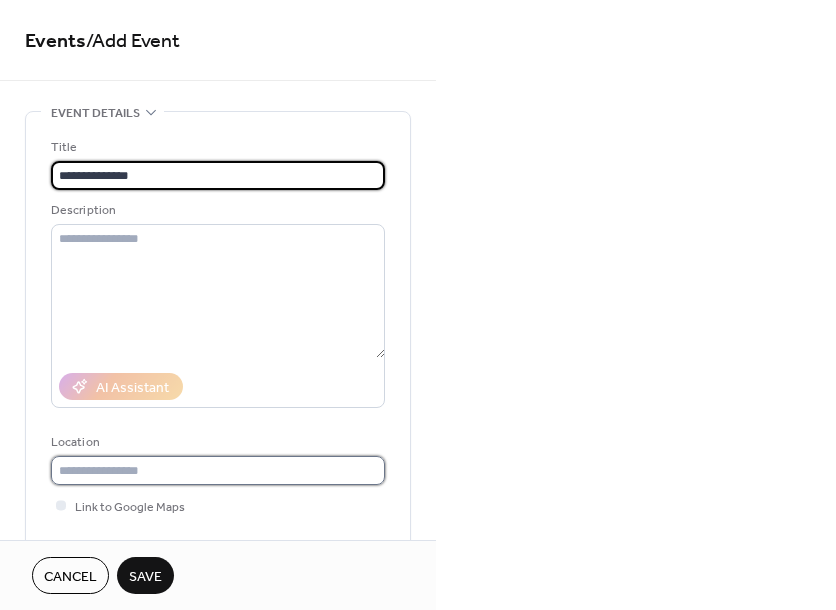 click at bounding box center [218, 470] 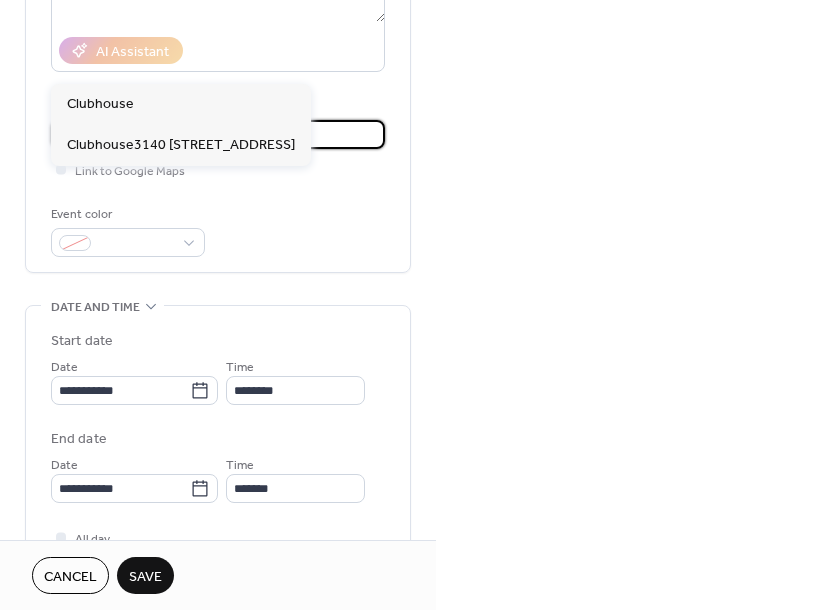 scroll, scrollTop: 498, scrollLeft: 0, axis: vertical 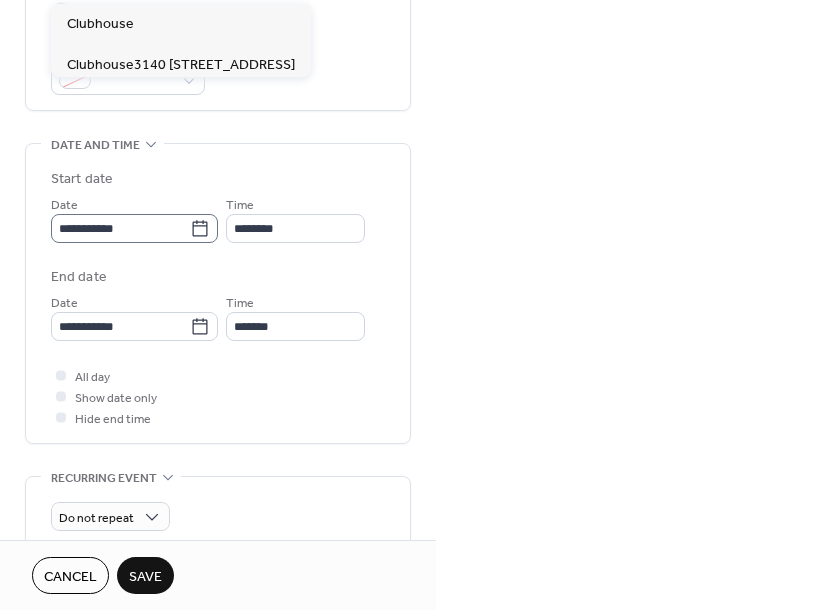 type on "*********" 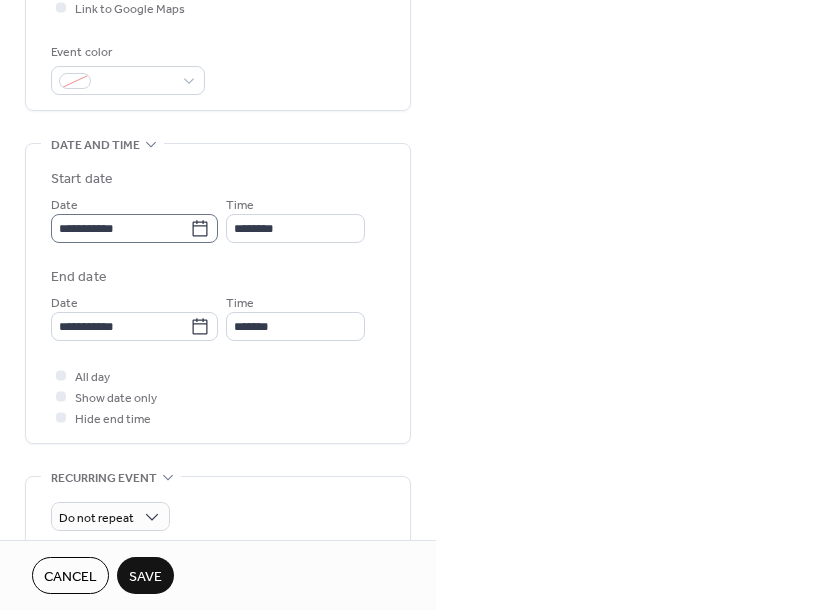 click 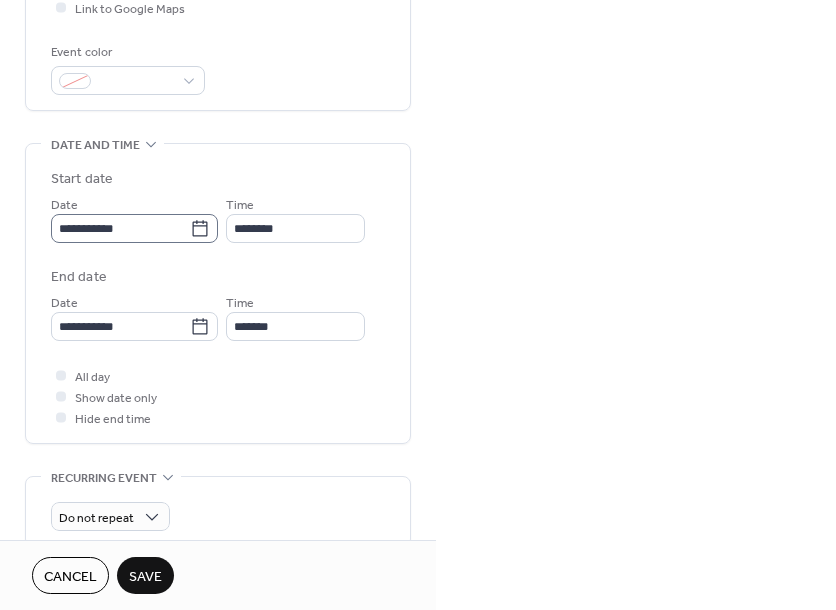 click on "**********" at bounding box center [120, 228] 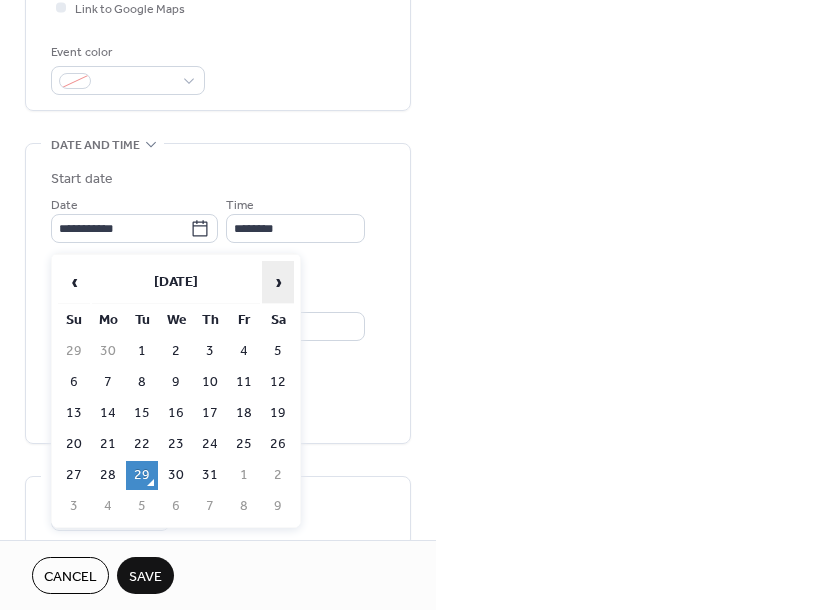 click on "›" at bounding box center [278, 282] 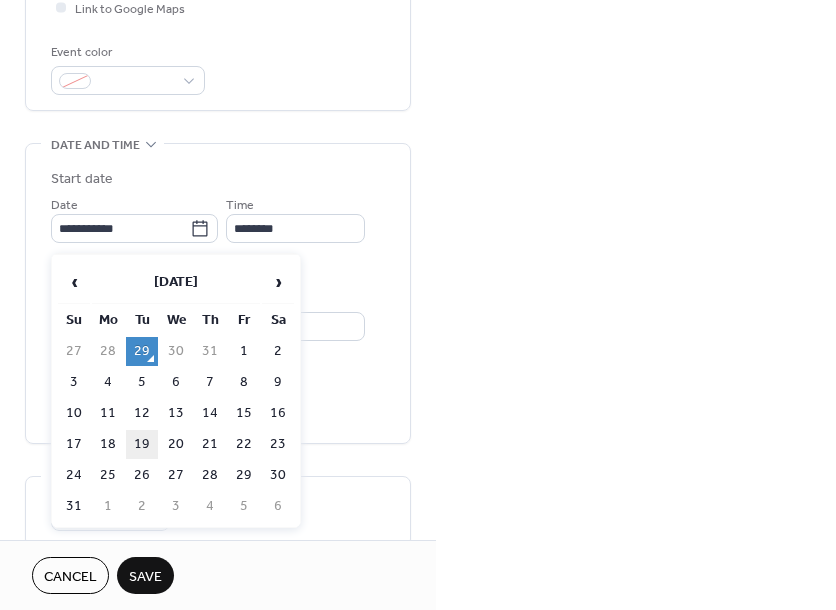 click on "19" at bounding box center [142, 444] 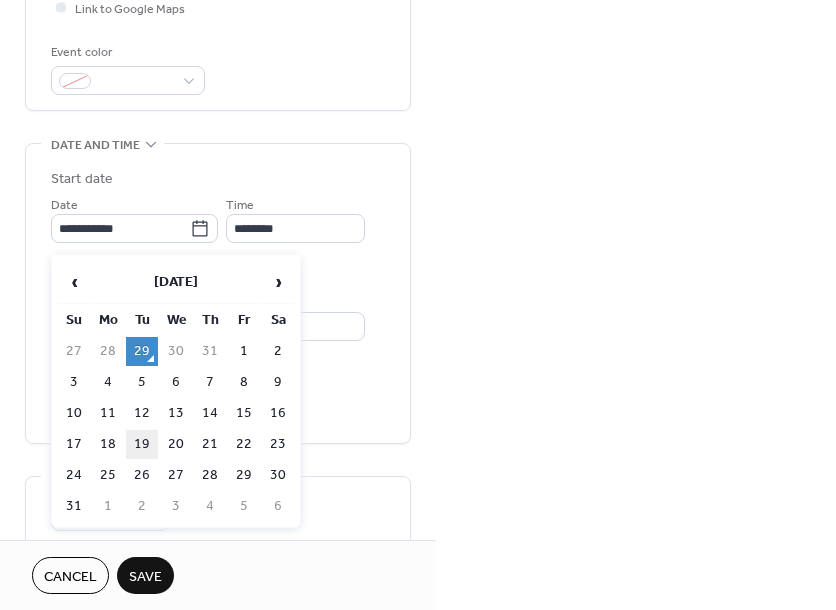 type on "**********" 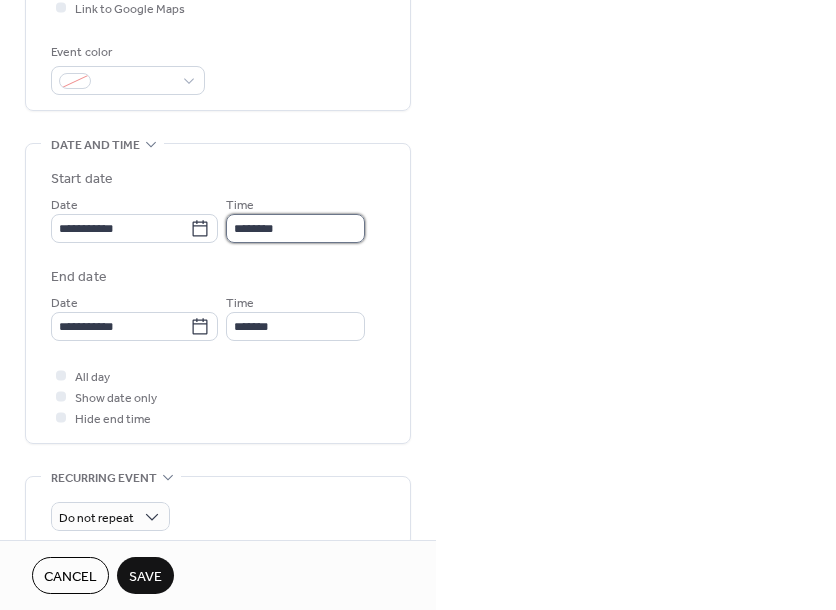 click on "********" at bounding box center [295, 228] 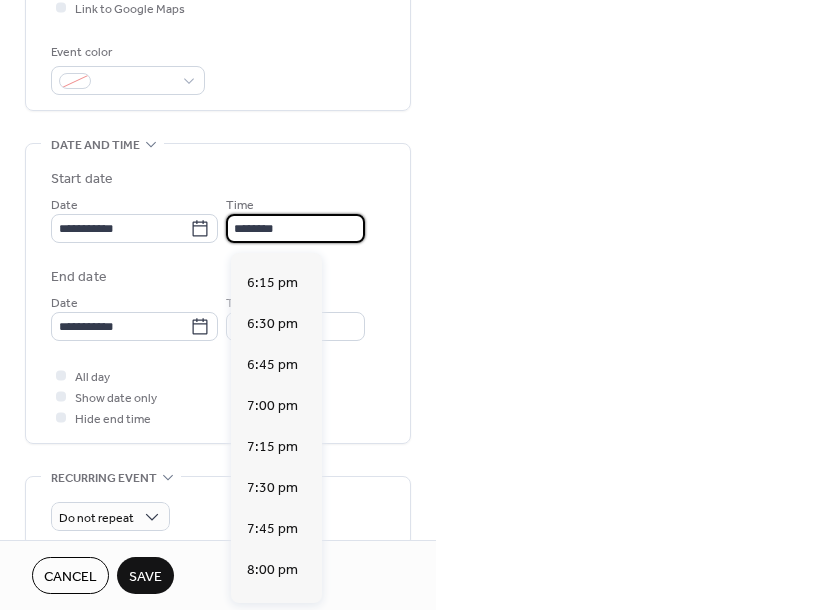 scroll, scrollTop: 3066, scrollLeft: 0, axis: vertical 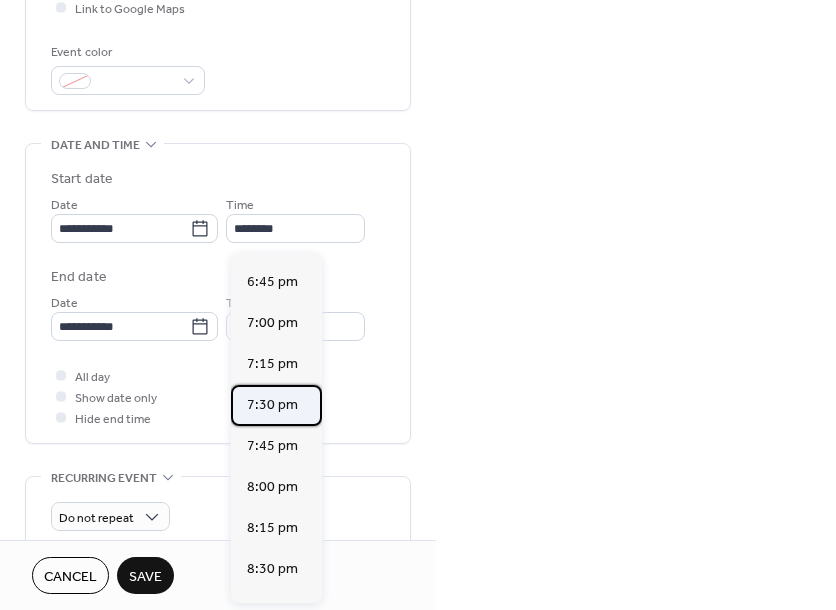click on "7:30 pm" at bounding box center (272, 405) 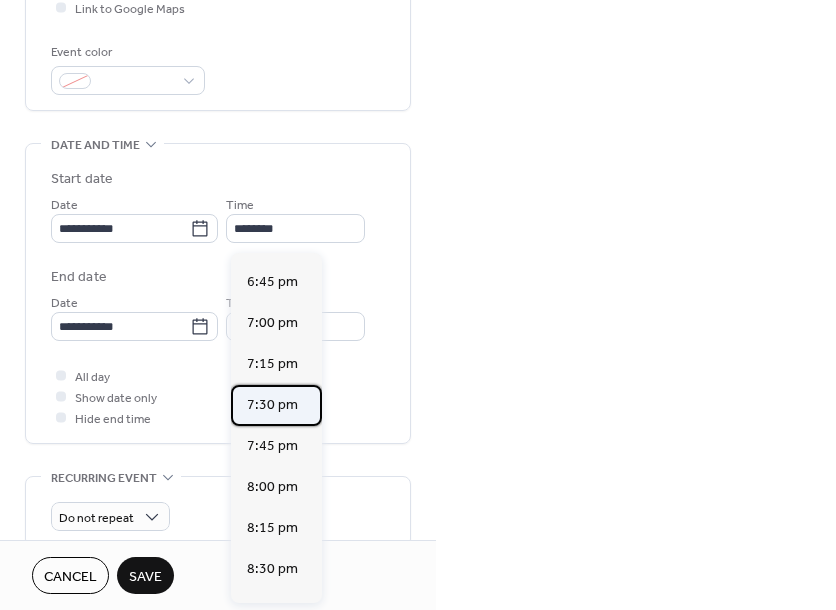 type on "*******" 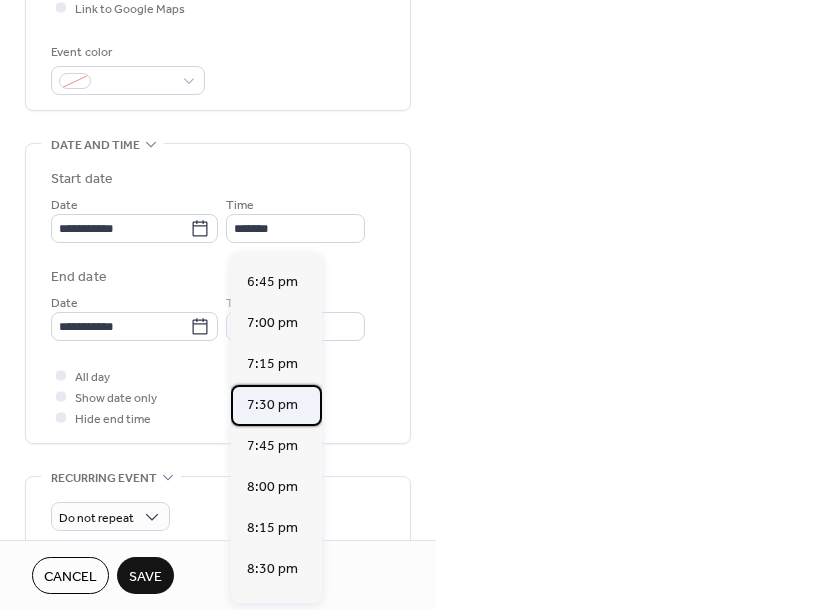 type on "*******" 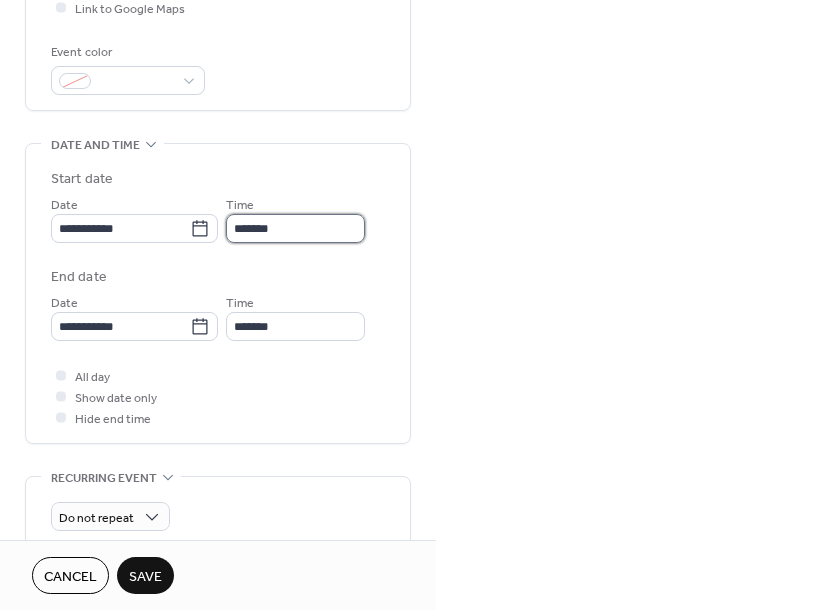 click on "*******" at bounding box center [295, 228] 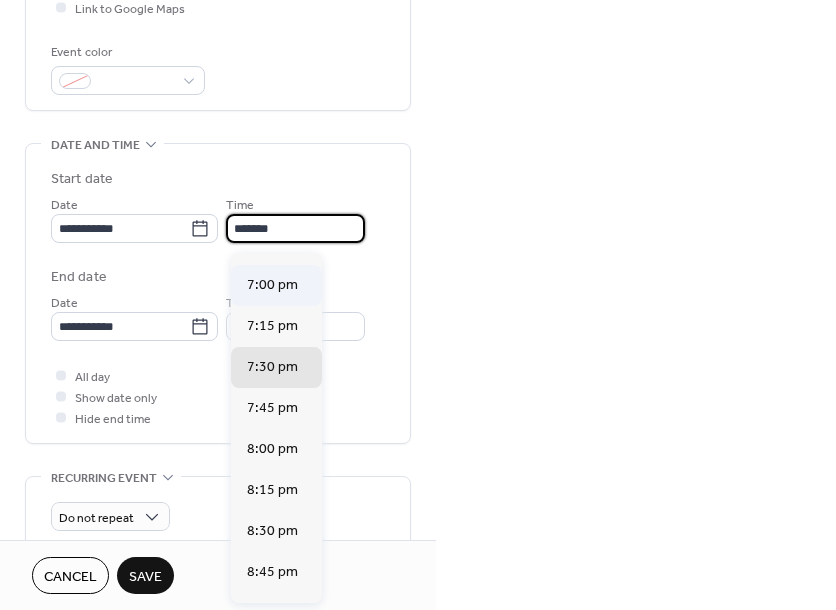 scroll, scrollTop: 3103, scrollLeft: 0, axis: vertical 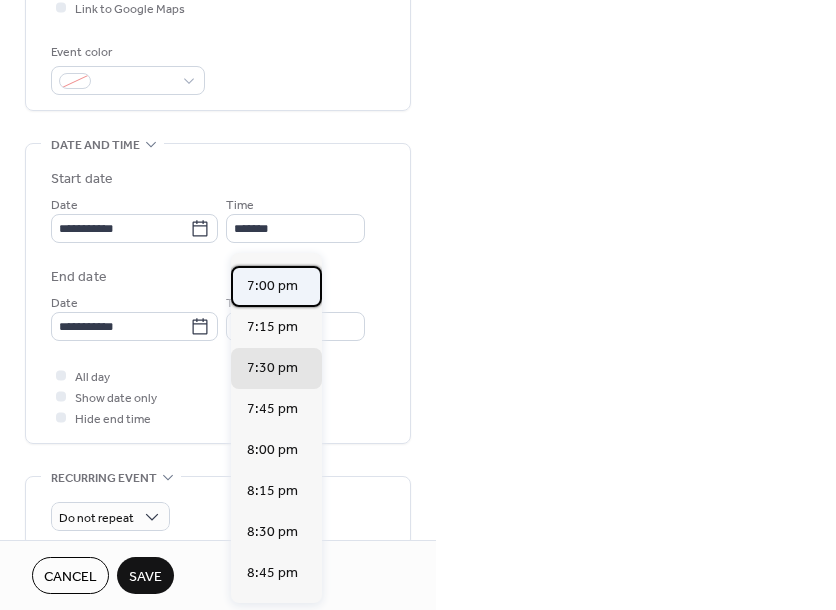 click on "7:00 pm" at bounding box center (272, 286) 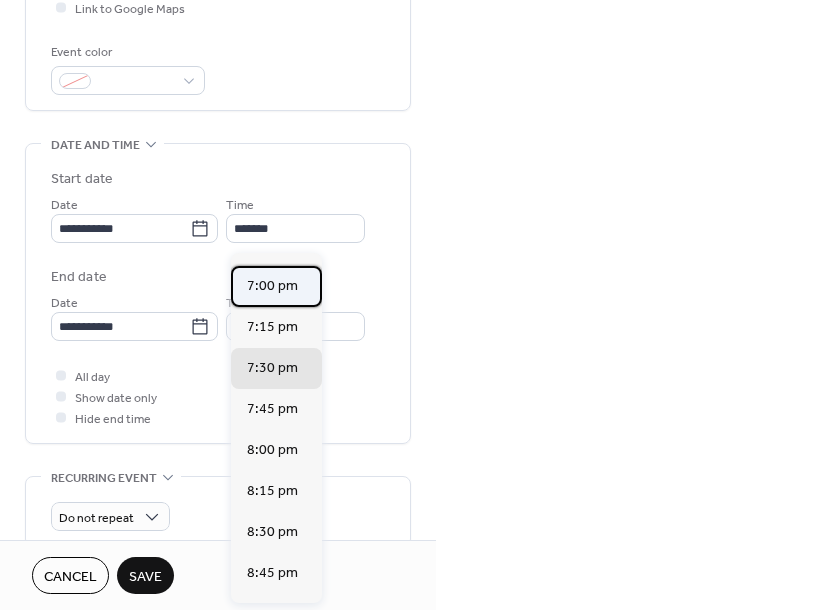 type on "*******" 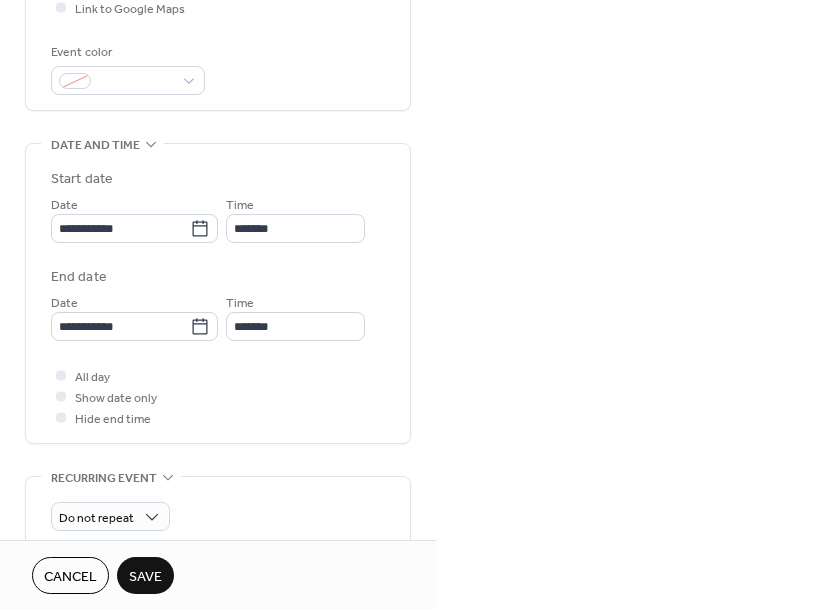 click on "Save" at bounding box center [145, 577] 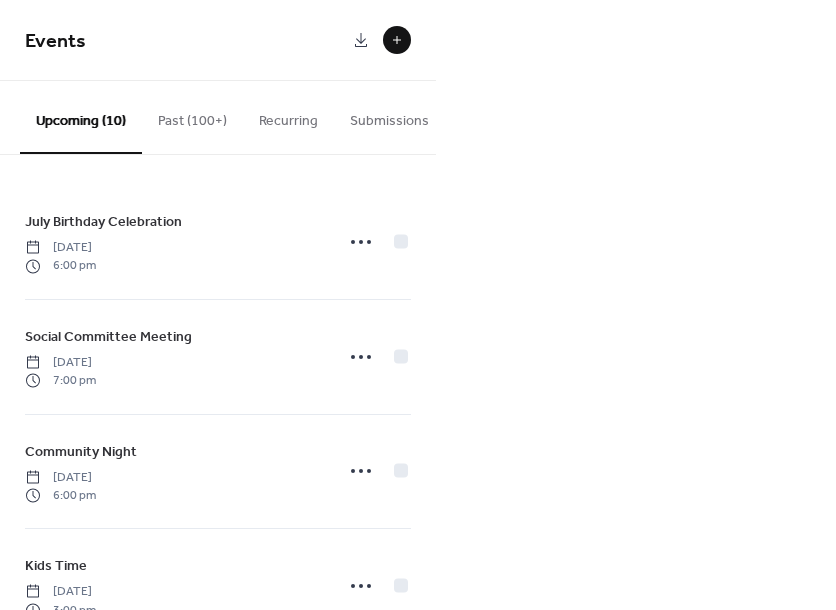 click at bounding box center (397, 40) 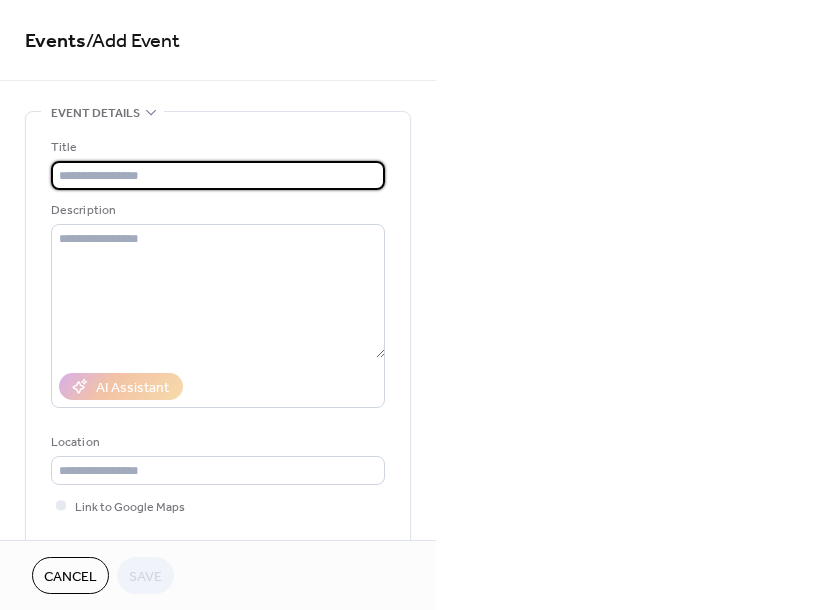 click at bounding box center [218, 175] 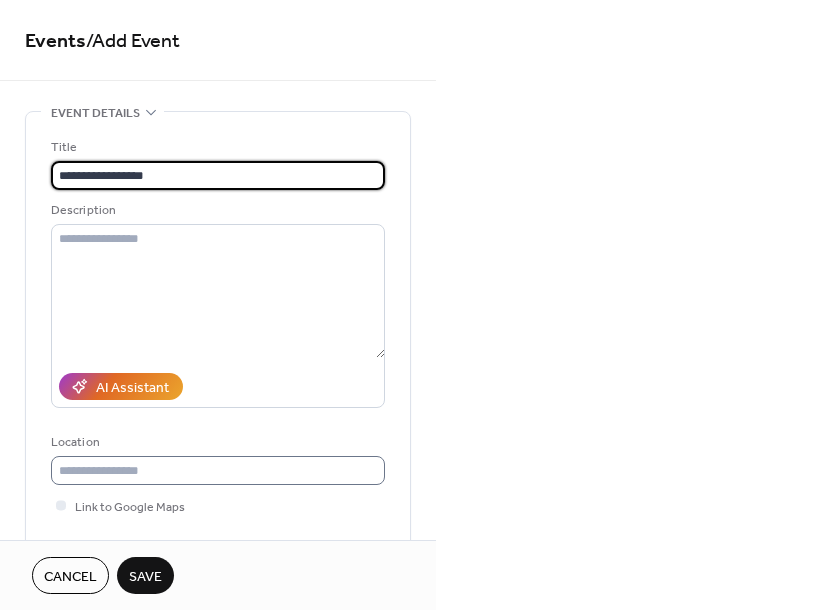 type on "**********" 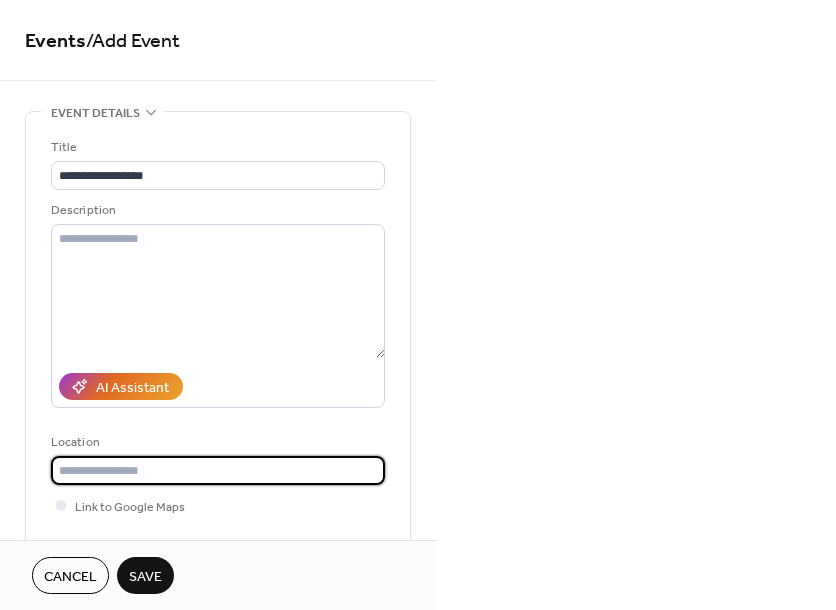 click at bounding box center [218, 470] 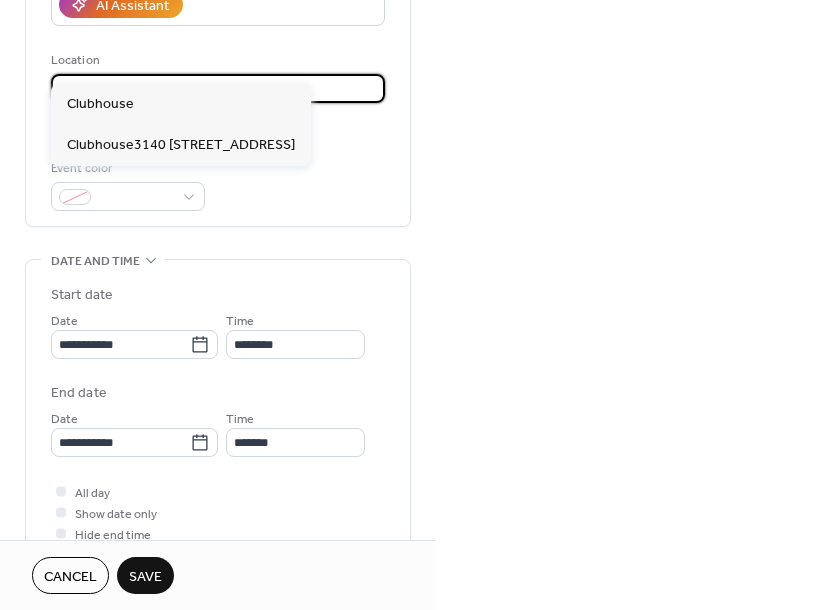 scroll, scrollTop: 395, scrollLeft: 0, axis: vertical 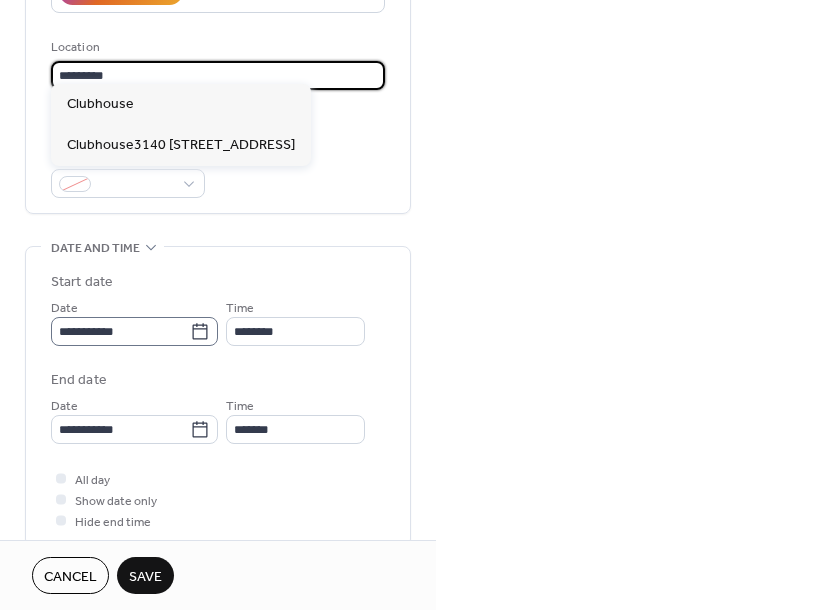 type on "*********" 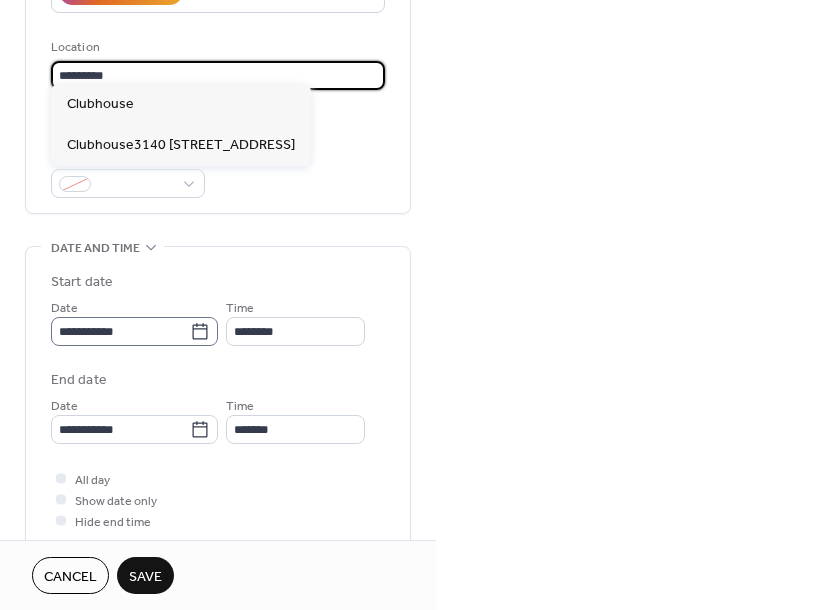 click 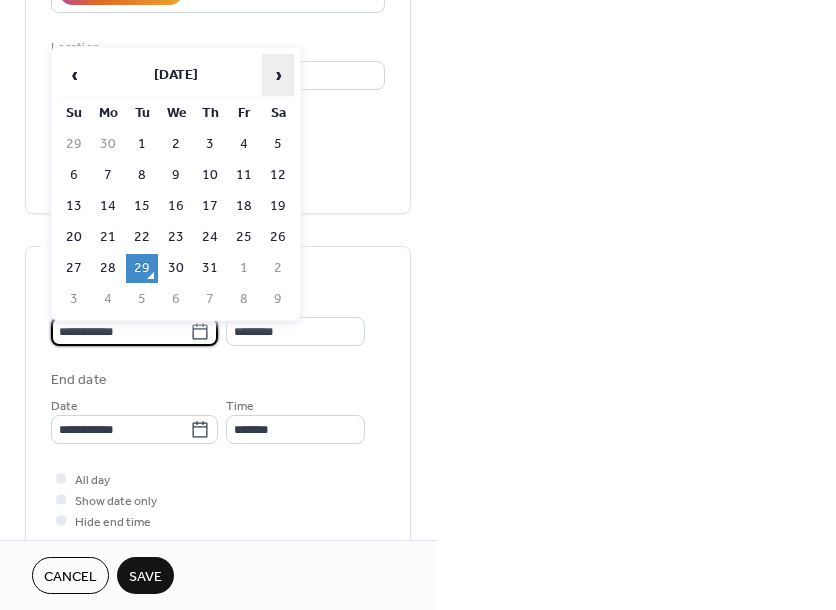 click on "›" at bounding box center [278, 75] 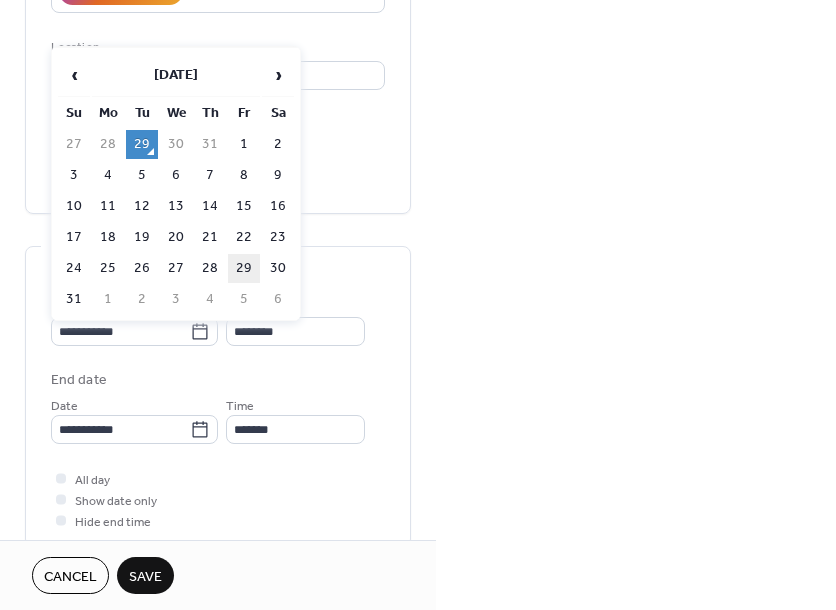 click on "29" at bounding box center (244, 268) 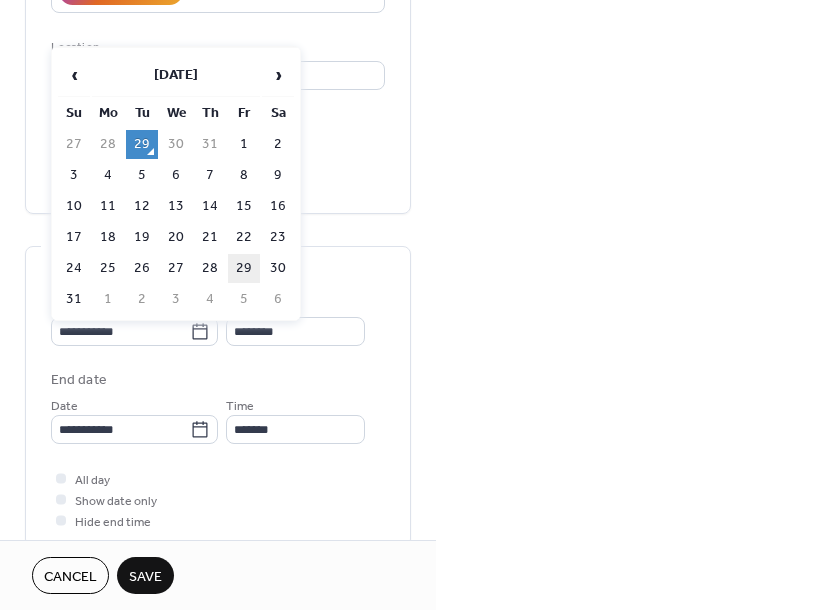 type on "**********" 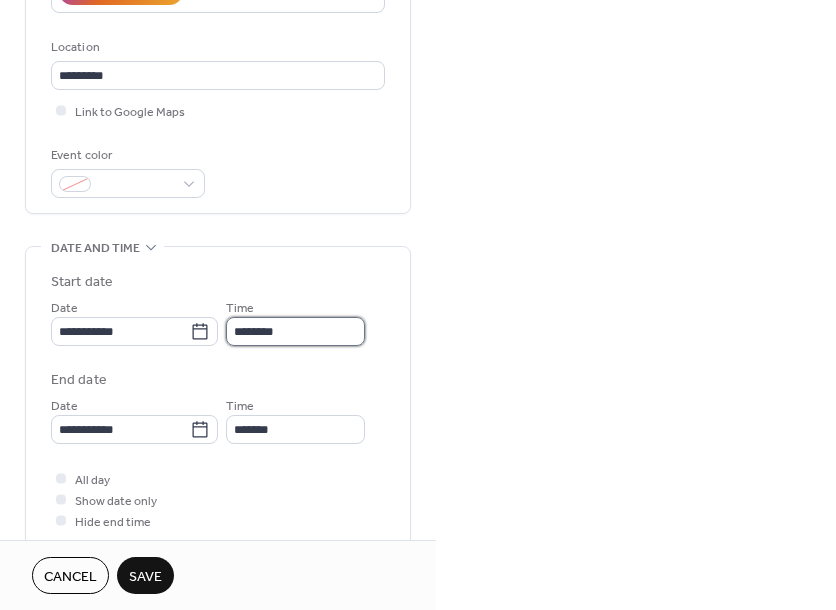 click on "********" at bounding box center (295, 331) 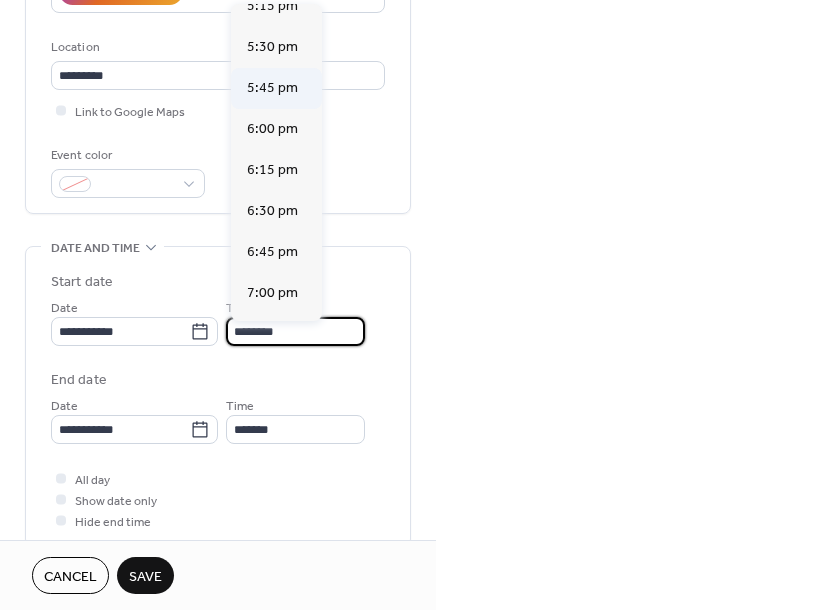 scroll, scrollTop: 2925, scrollLeft: 0, axis: vertical 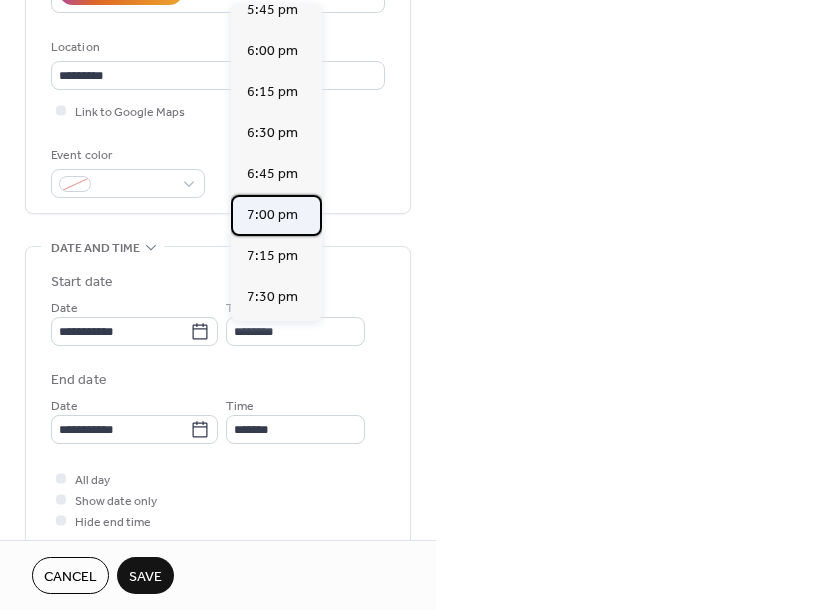 click on "7:00 pm" at bounding box center (272, 215) 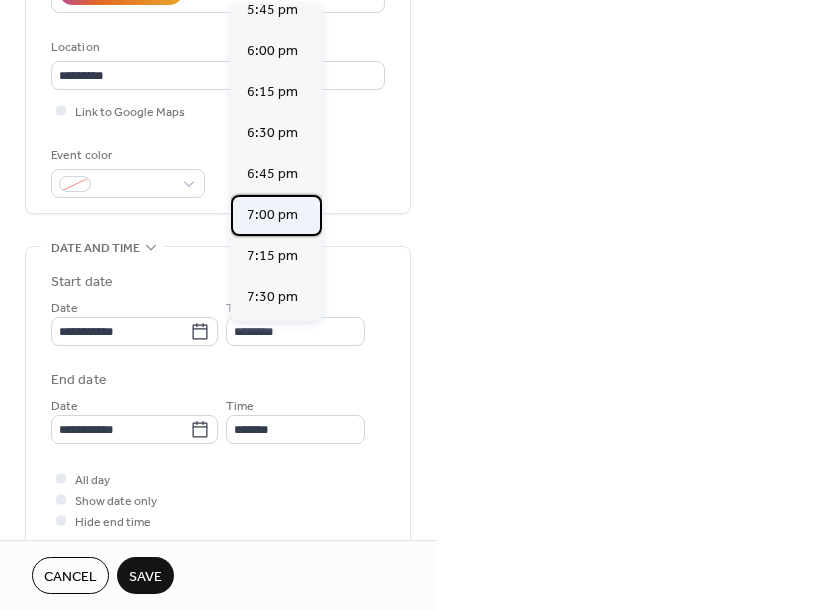 type on "*******" 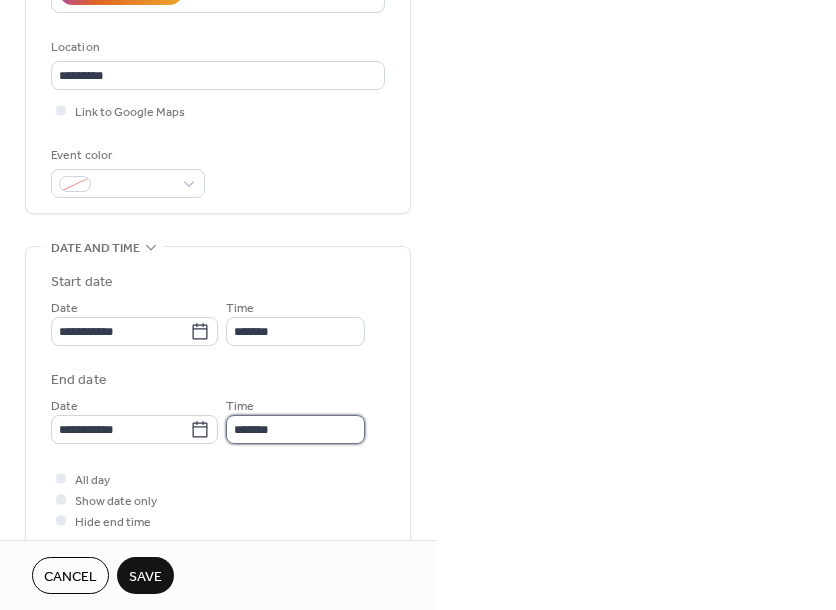 click on "*******" at bounding box center (295, 429) 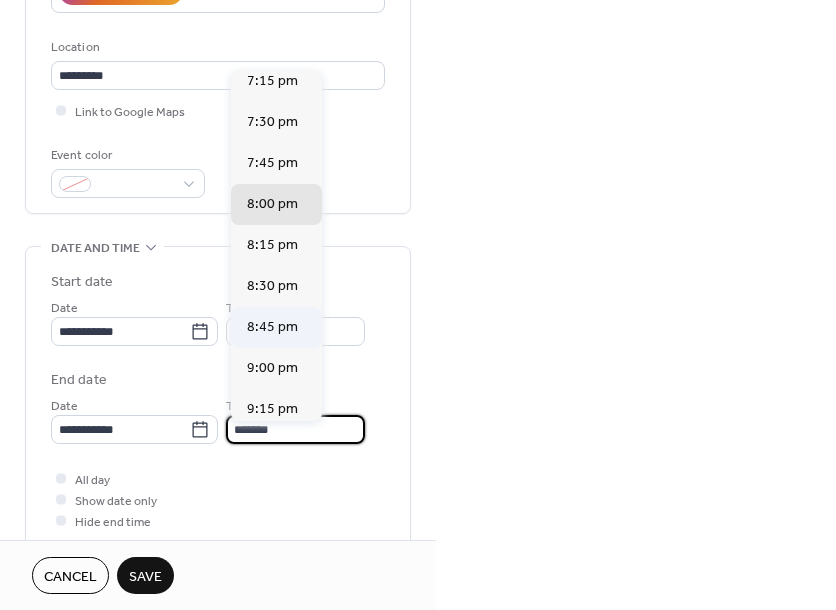 scroll, scrollTop: 13, scrollLeft: 0, axis: vertical 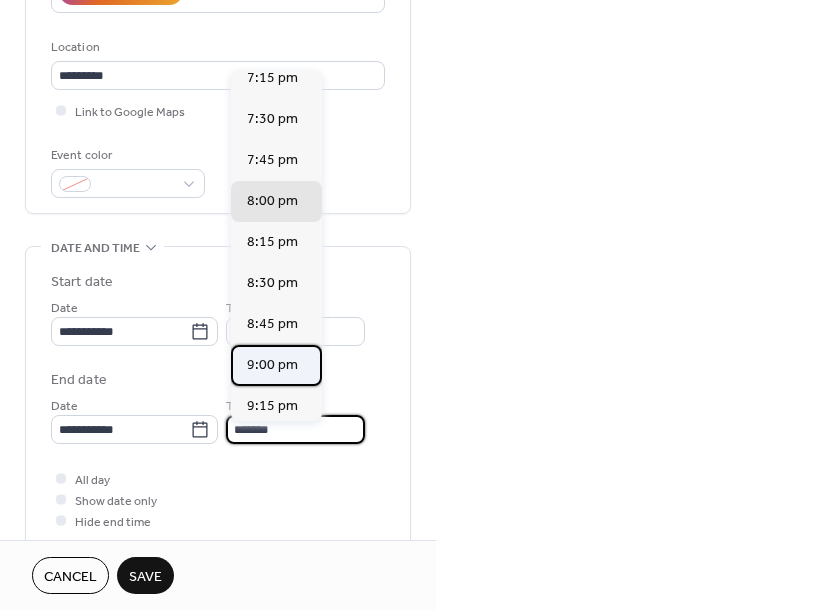 click on "9:00 pm" at bounding box center [272, 365] 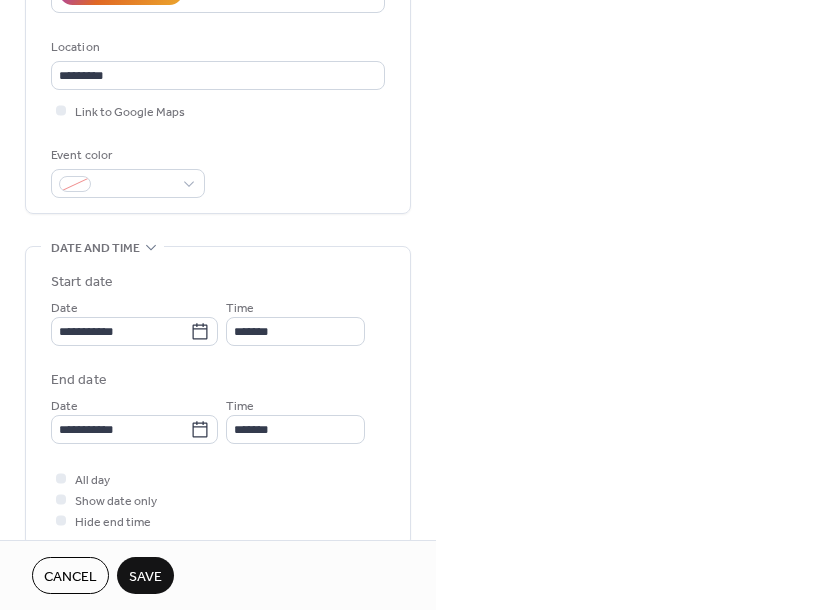 click on "Save" at bounding box center (145, 577) 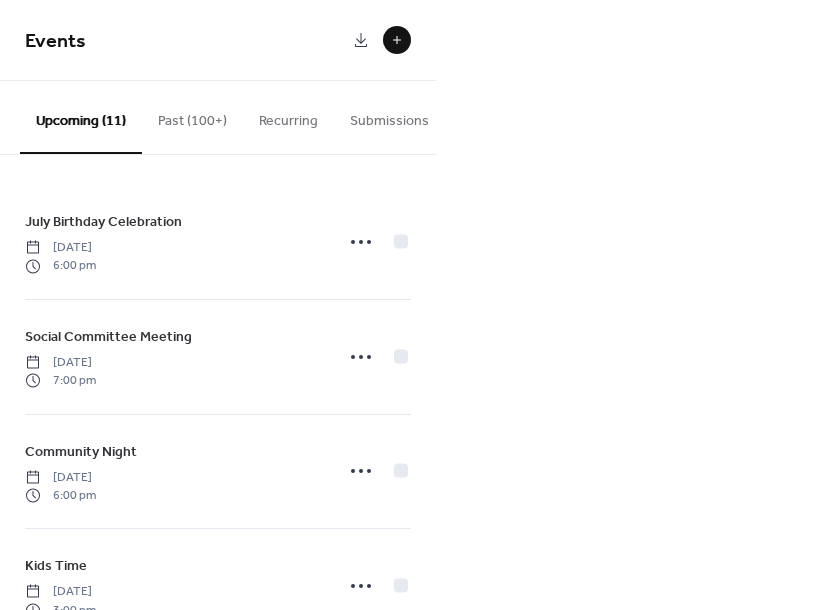 click at bounding box center [397, 40] 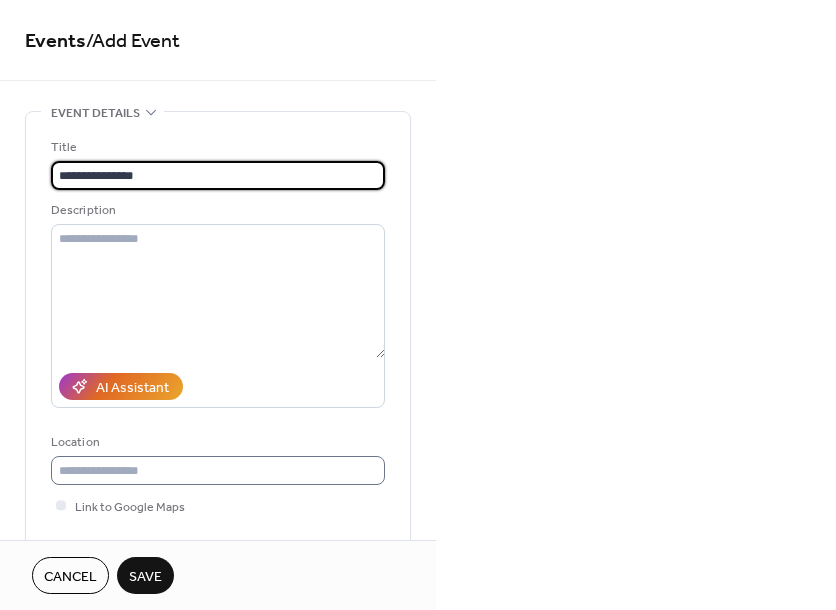 type on "**********" 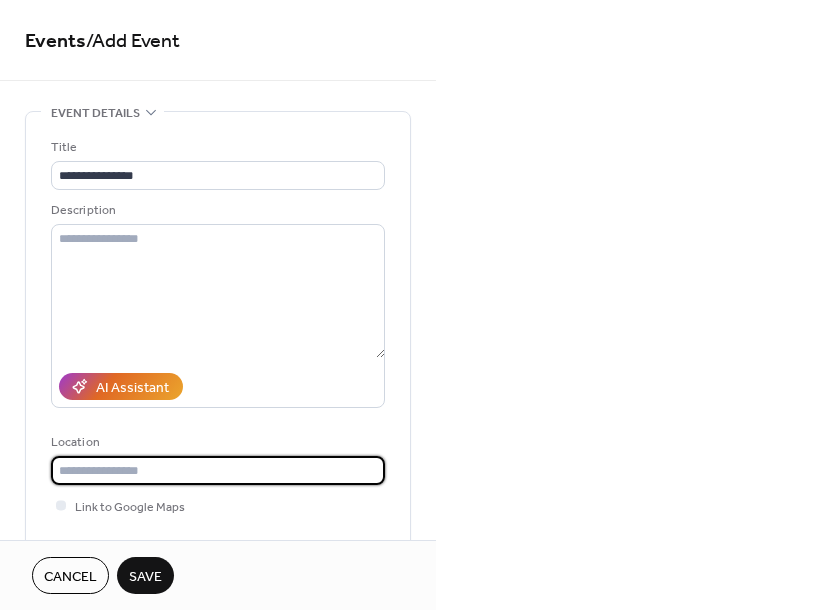 click at bounding box center (218, 470) 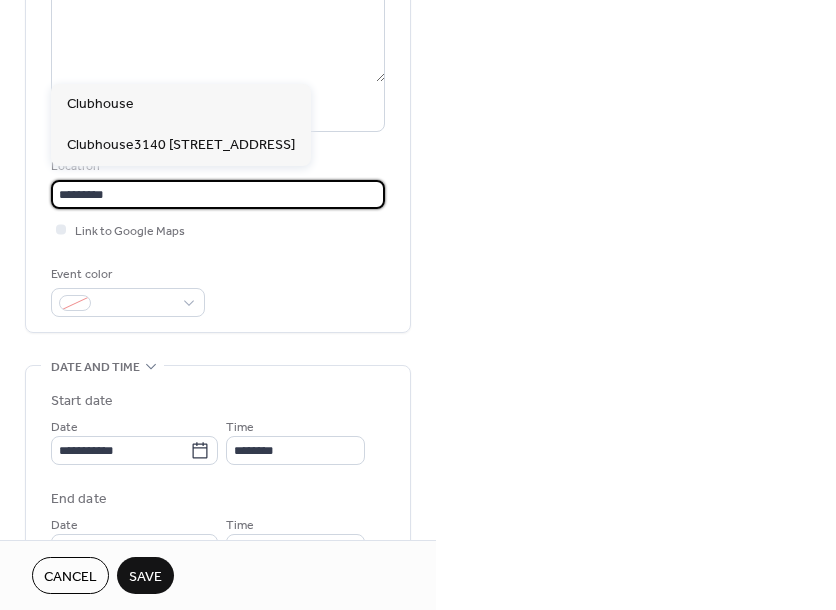 scroll, scrollTop: 292, scrollLeft: 0, axis: vertical 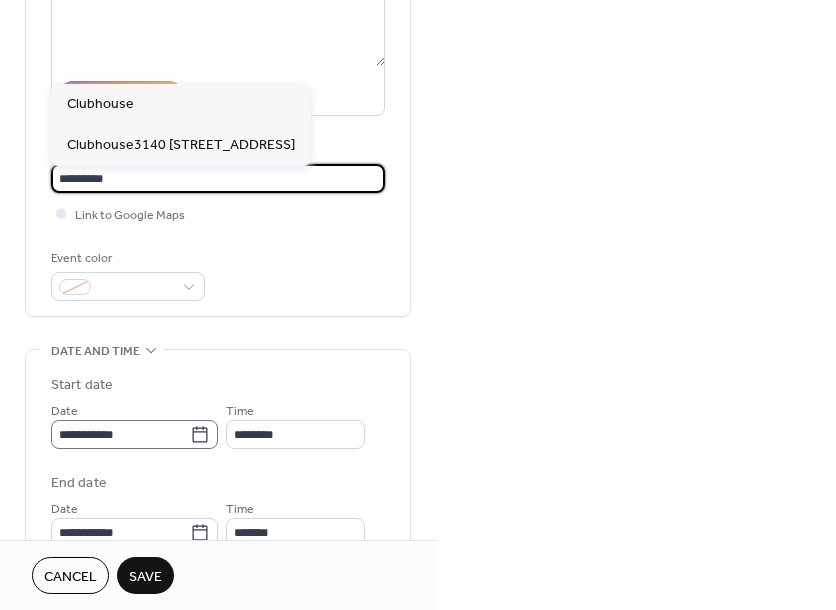 type on "*********" 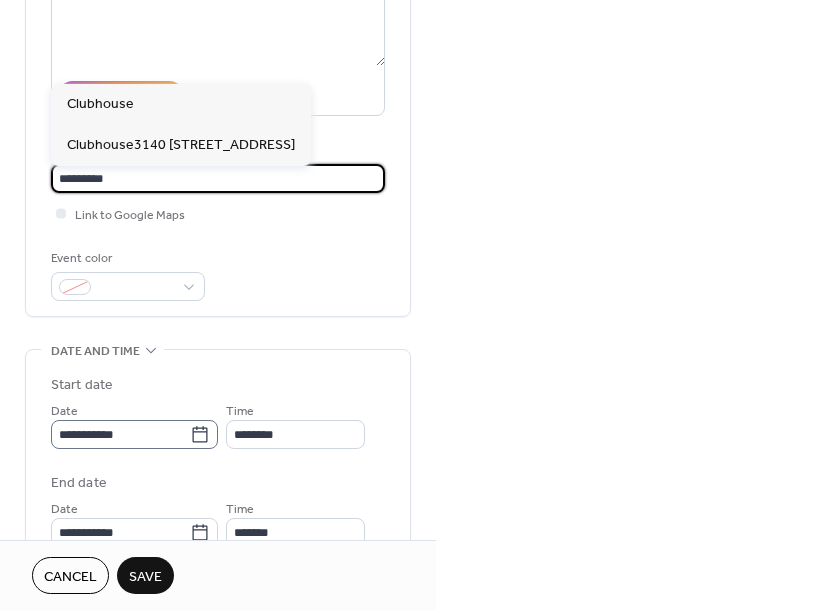 click 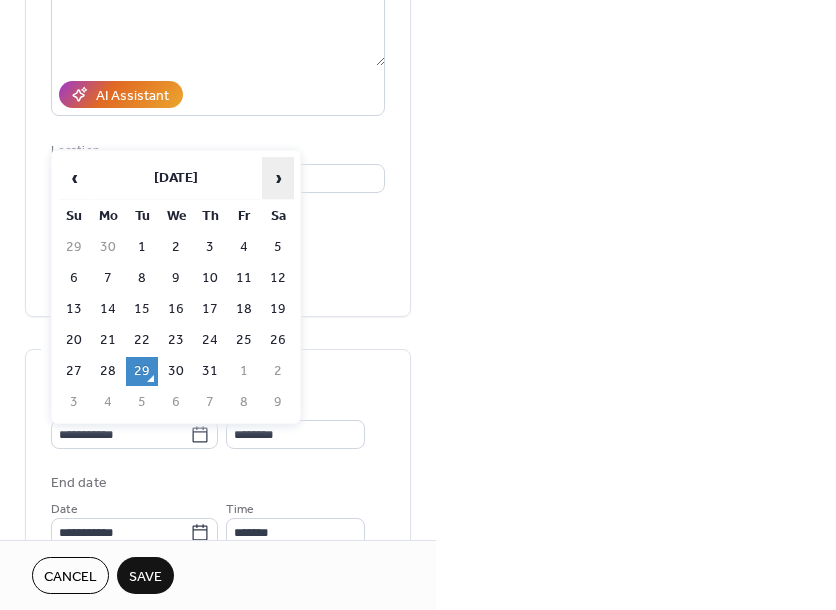click on "›" at bounding box center [278, 178] 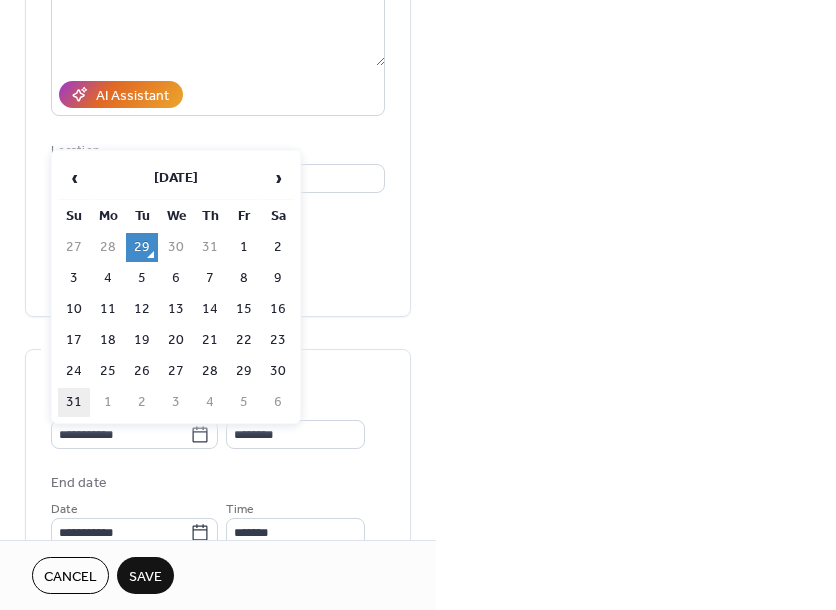 click on "31" at bounding box center [74, 402] 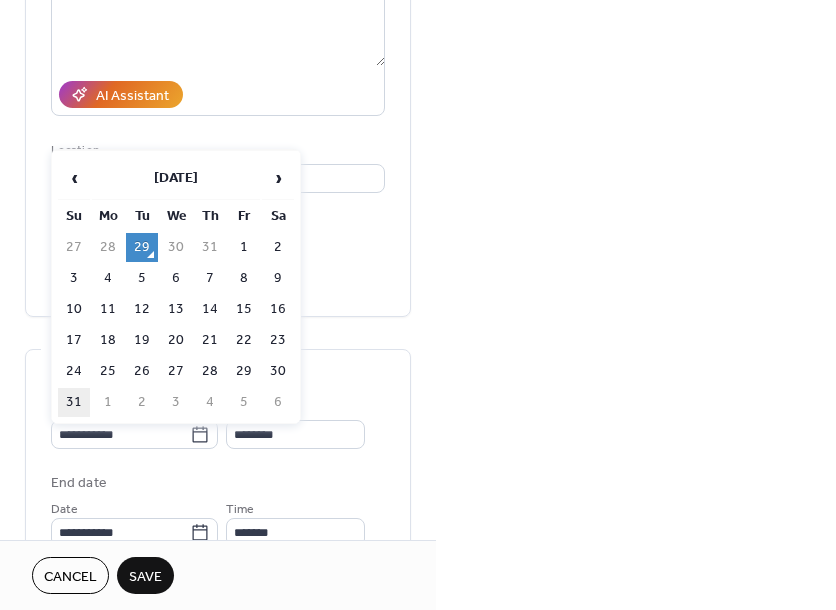 type on "**********" 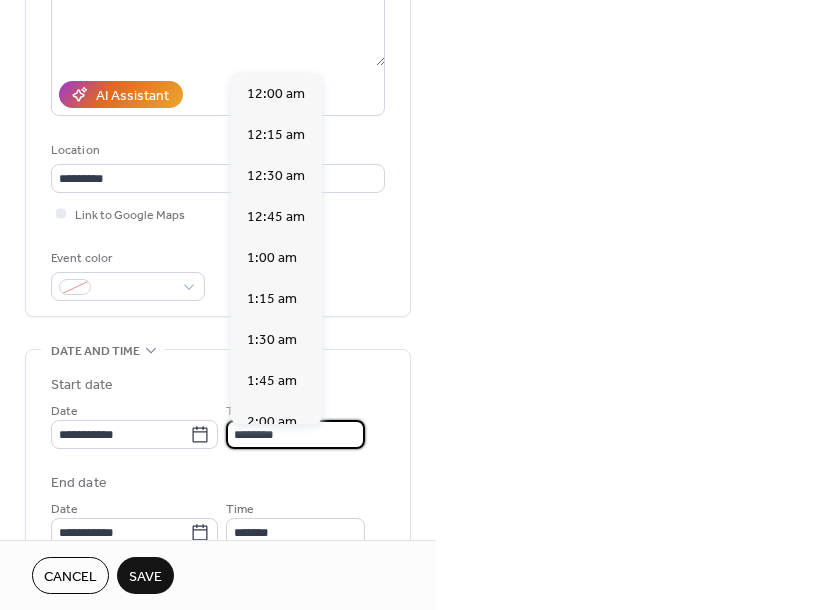click on "********" at bounding box center (295, 434) 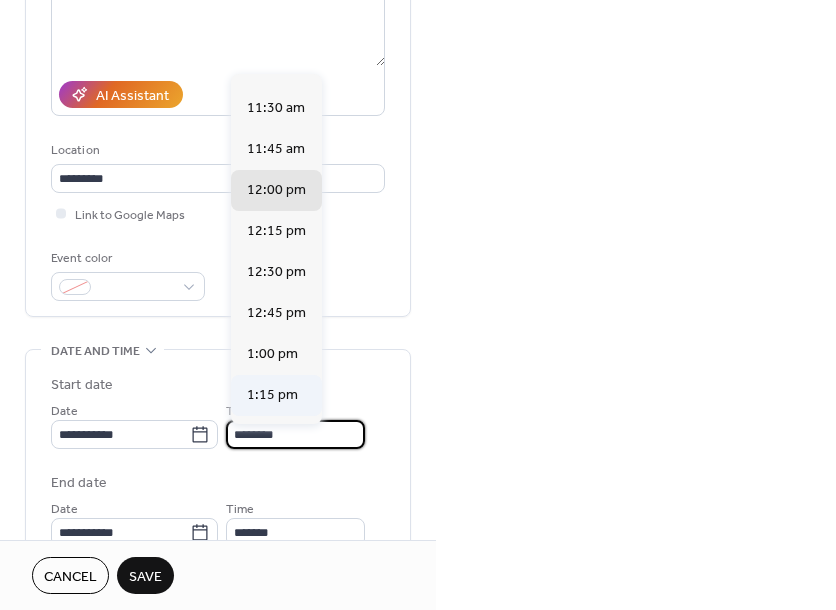 scroll, scrollTop: 1848, scrollLeft: 0, axis: vertical 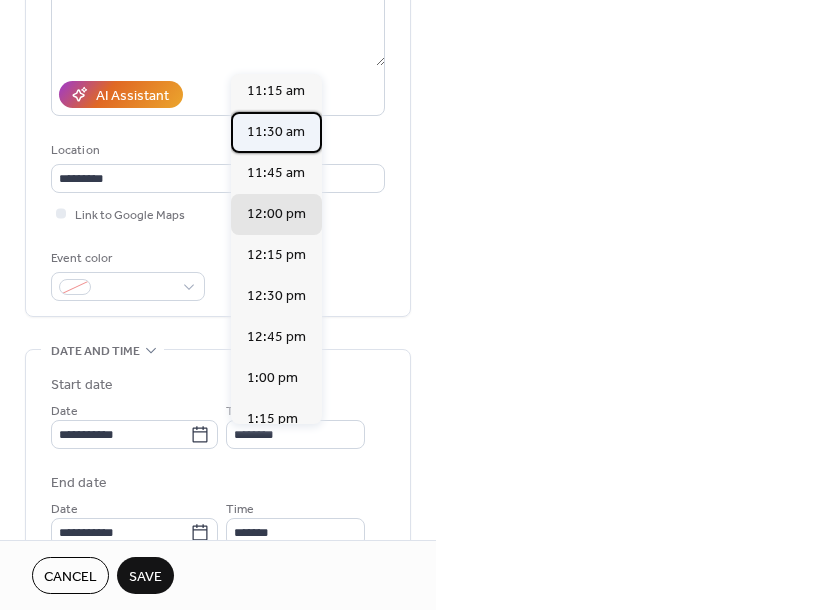 click on "11:30 am" at bounding box center [276, 132] 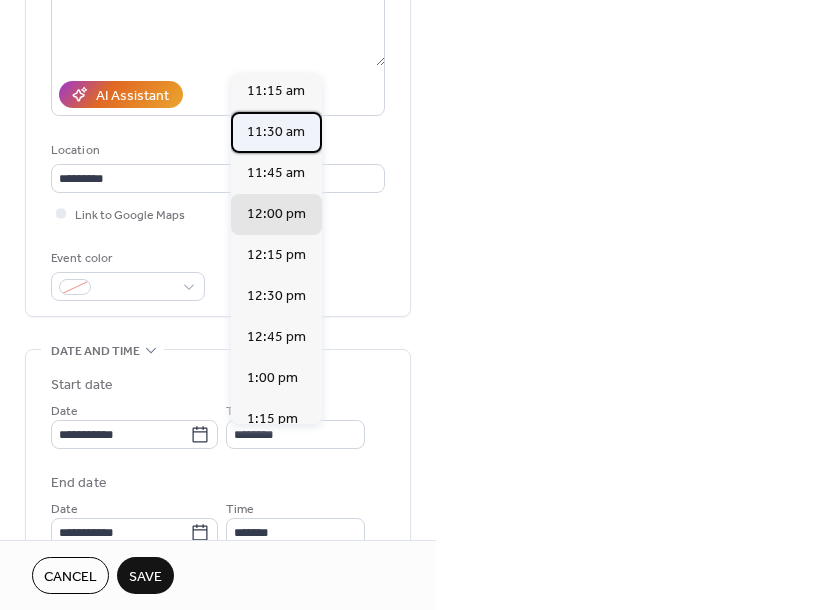type on "********" 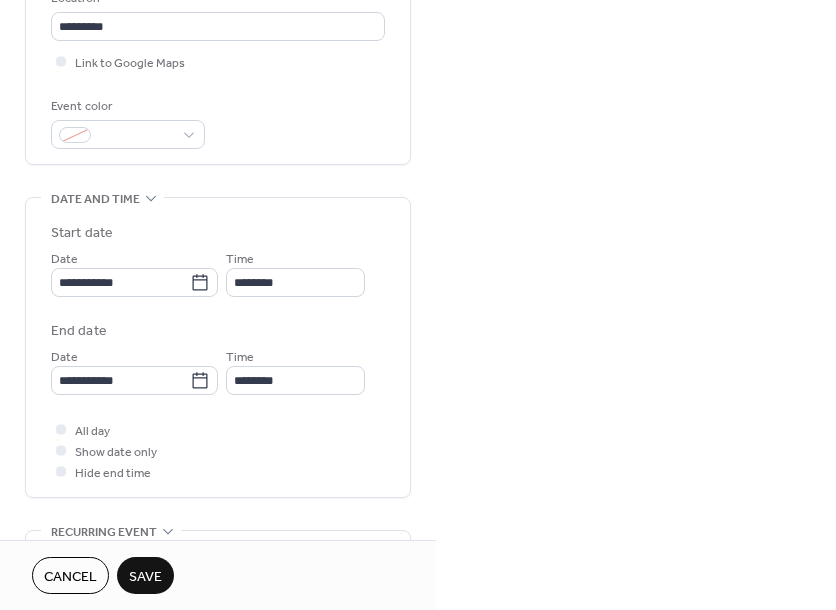 scroll, scrollTop: 490, scrollLeft: 0, axis: vertical 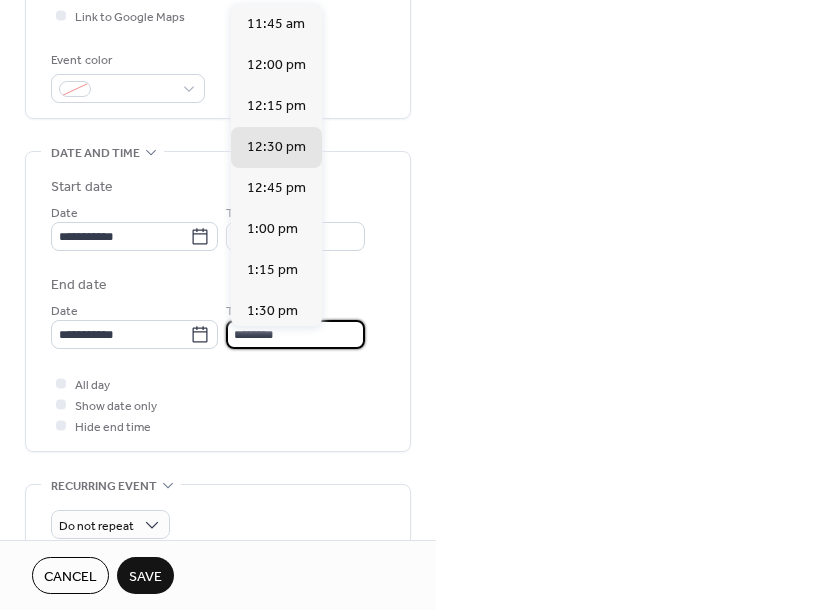 click on "********" at bounding box center [295, 334] 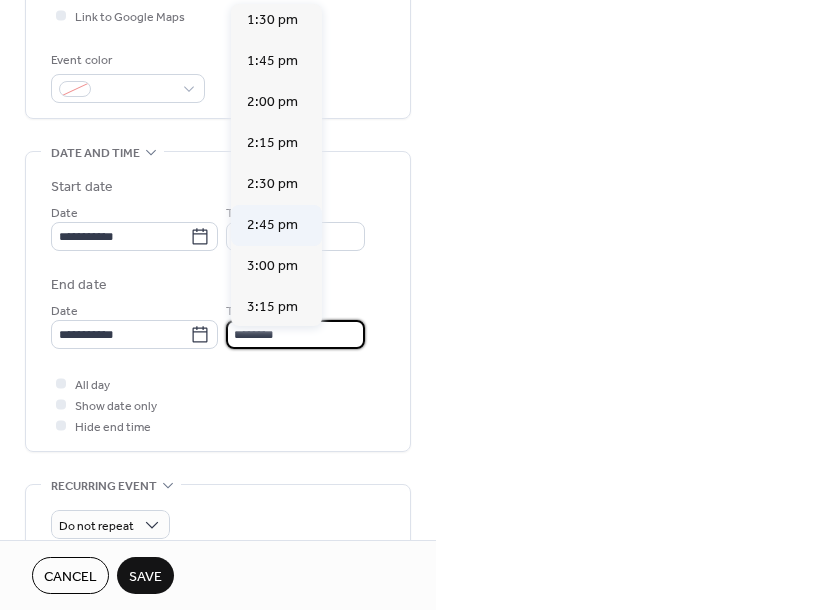 scroll, scrollTop: 313, scrollLeft: 0, axis: vertical 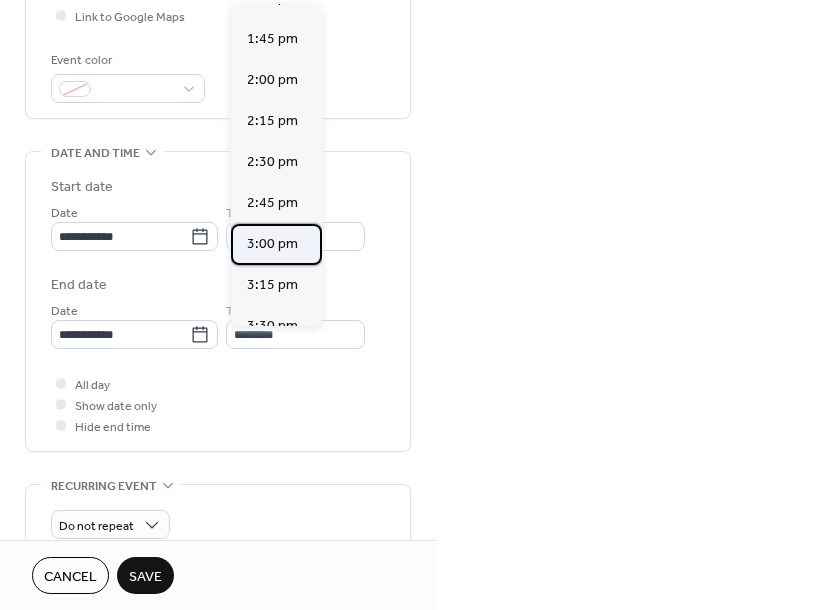 click on "3:00 pm" at bounding box center (272, 244) 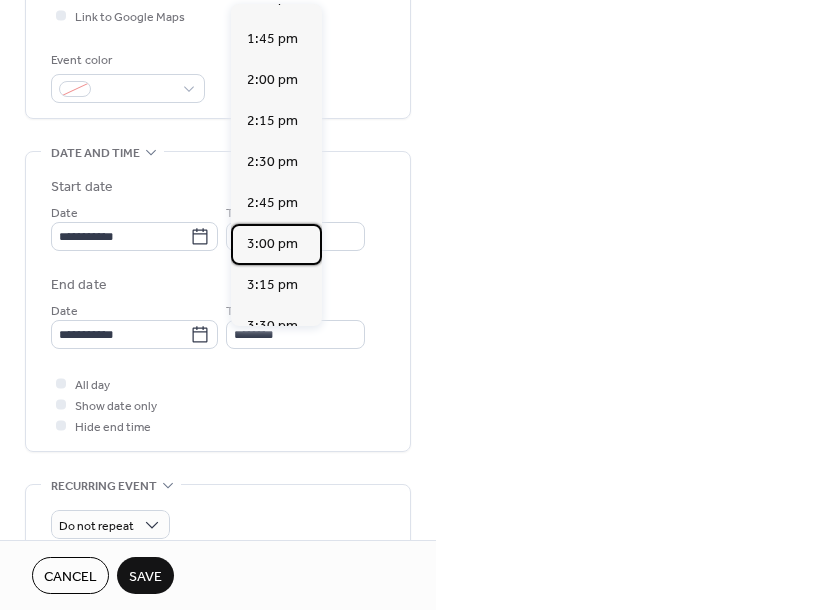 type on "*******" 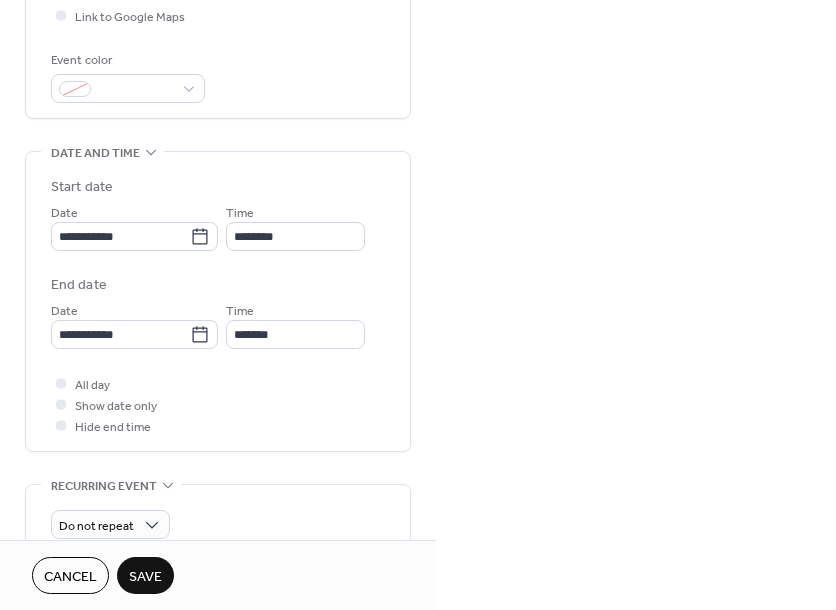 click on "Save" at bounding box center (145, 577) 